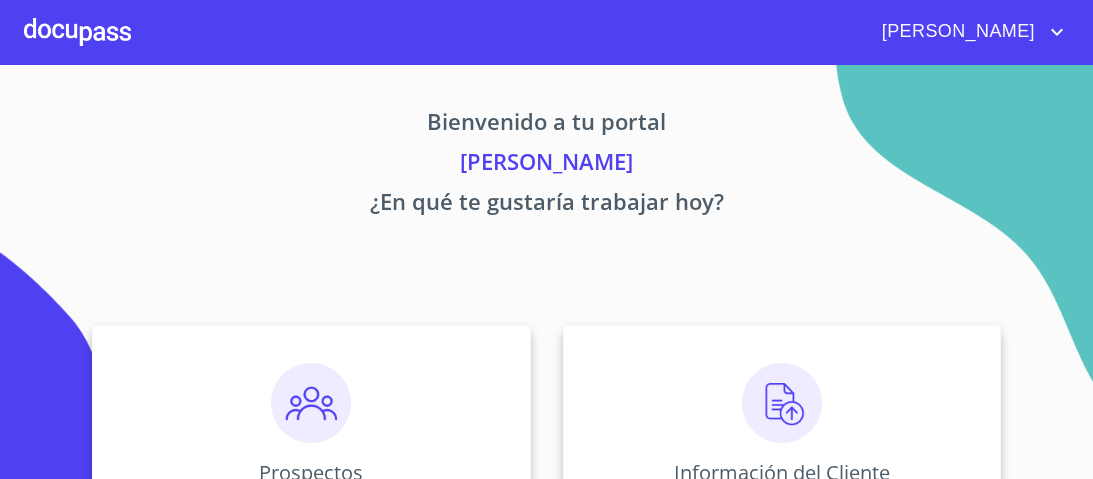 scroll, scrollTop: 0, scrollLeft: 0, axis: both 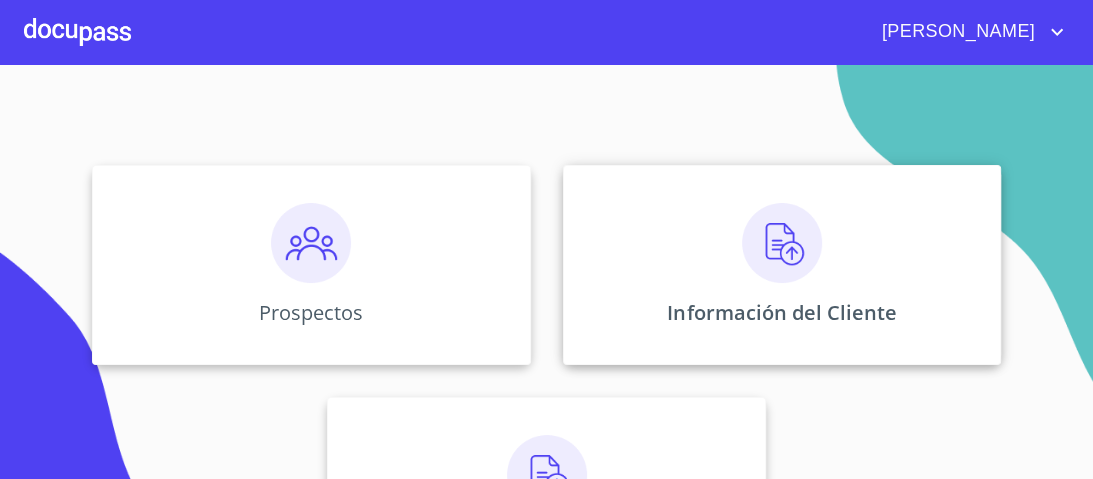 click at bounding box center [782, 243] 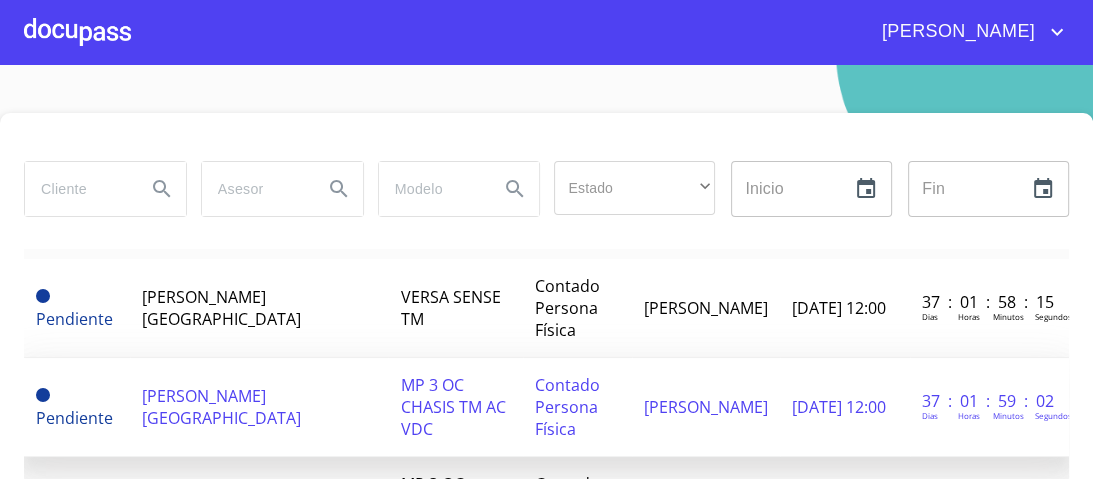 scroll, scrollTop: 80, scrollLeft: 0, axis: vertical 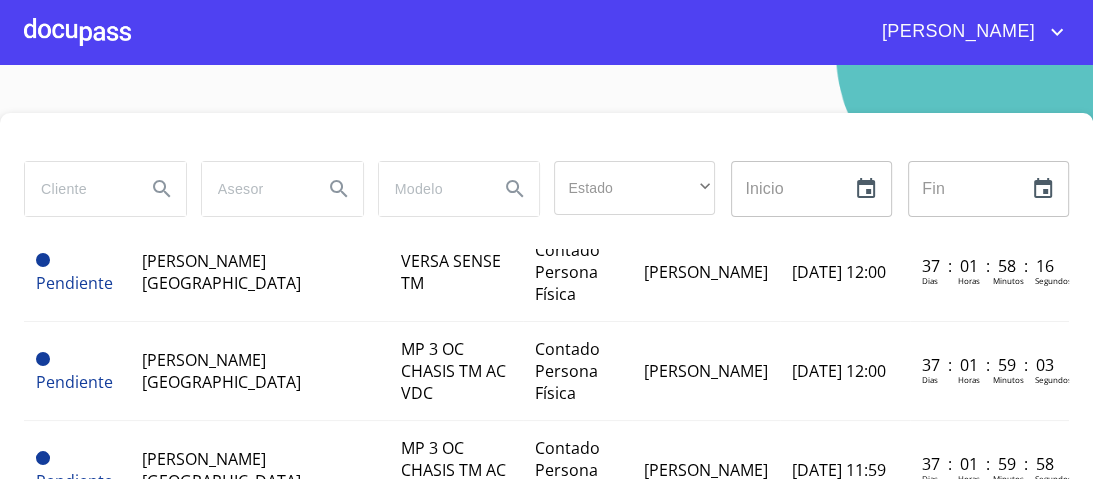 click at bounding box center (77, 189) 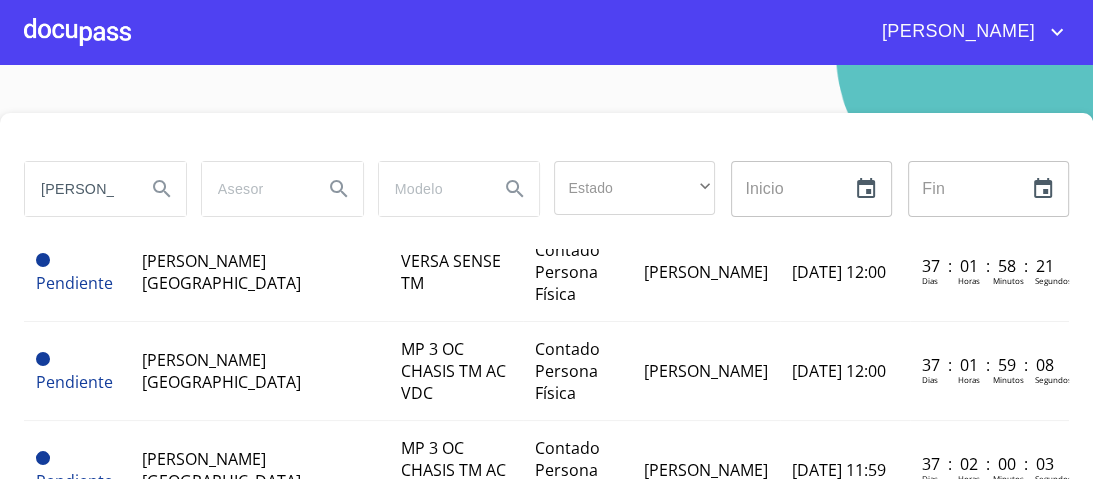 type on "[PERSON_NAME]" 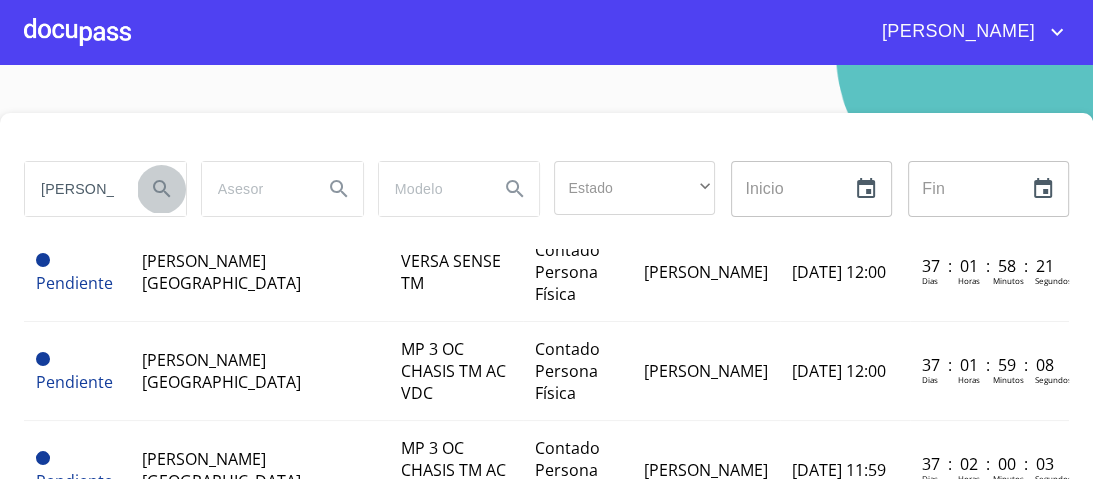 click 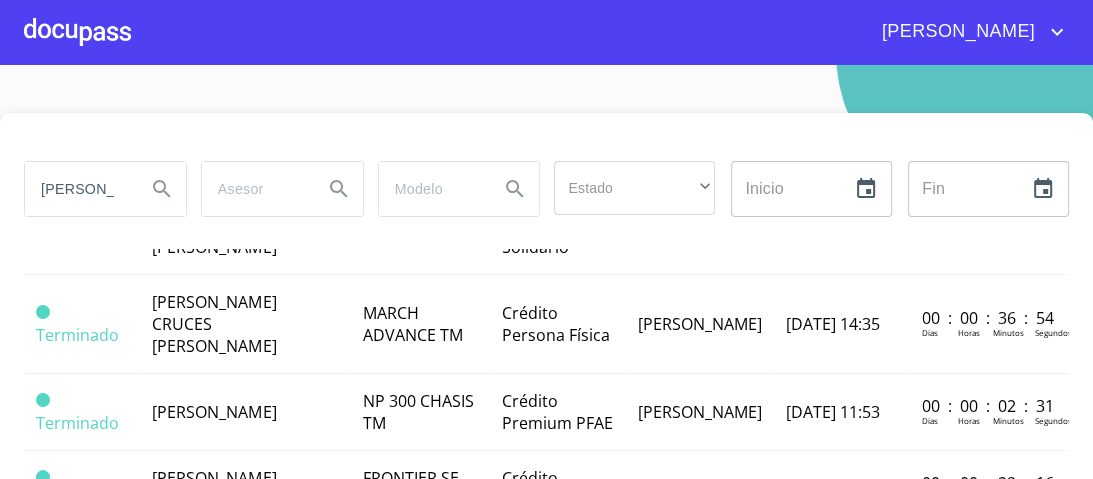 scroll, scrollTop: 549, scrollLeft: 0, axis: vertical 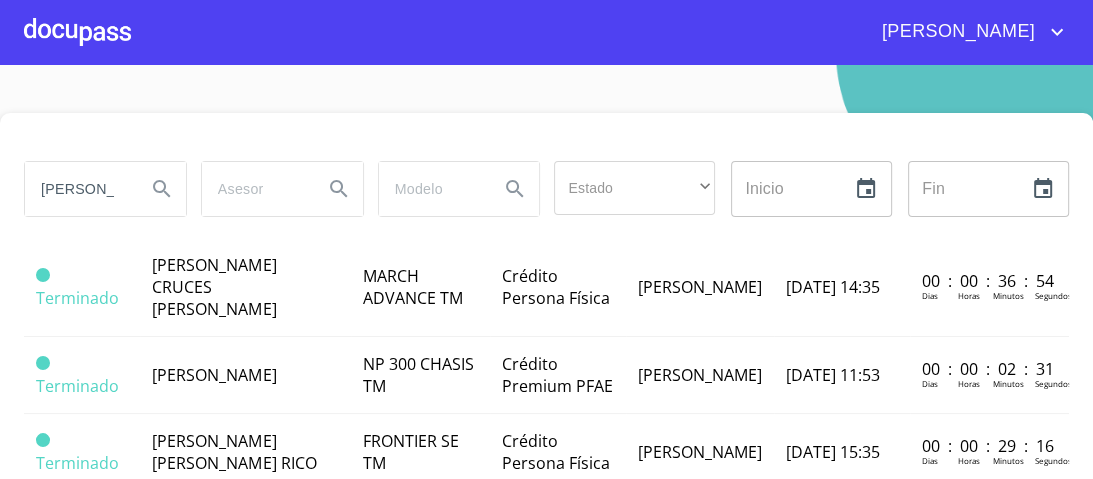 click at bounding box center (77, 32) 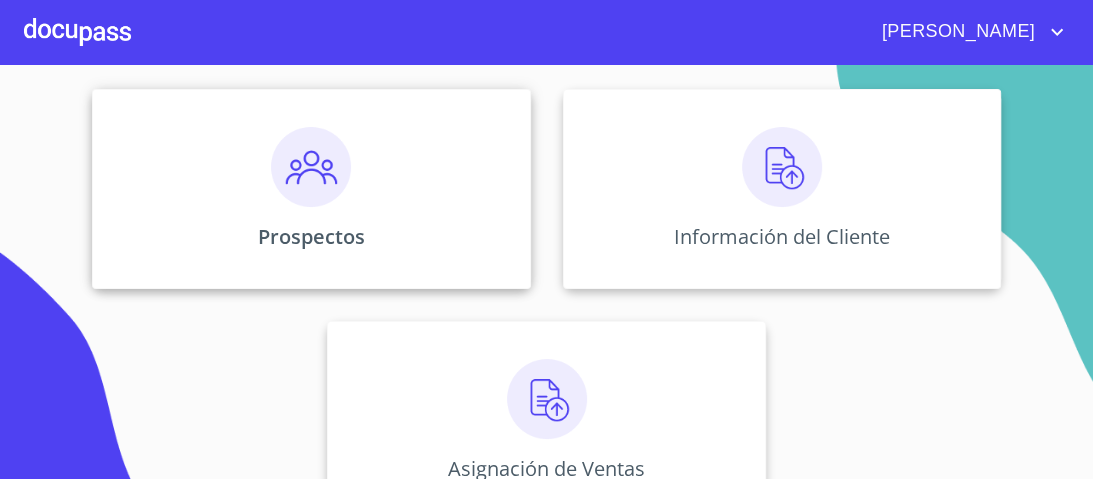 scroll, scrollTop: 240, scrollLeft: 0, axis: vertical 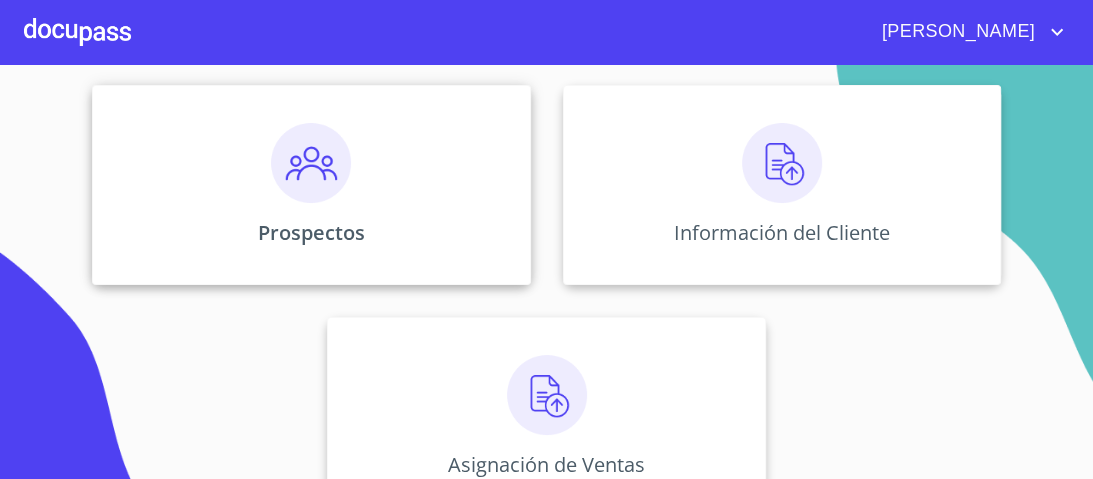 click at bounding box center (311, 163) 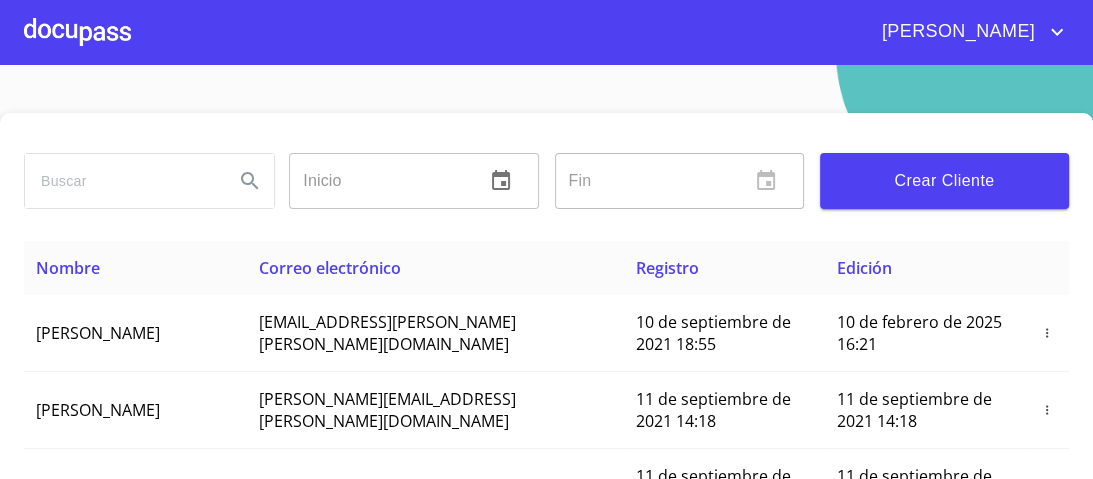 click at bounding box center (121, 181) 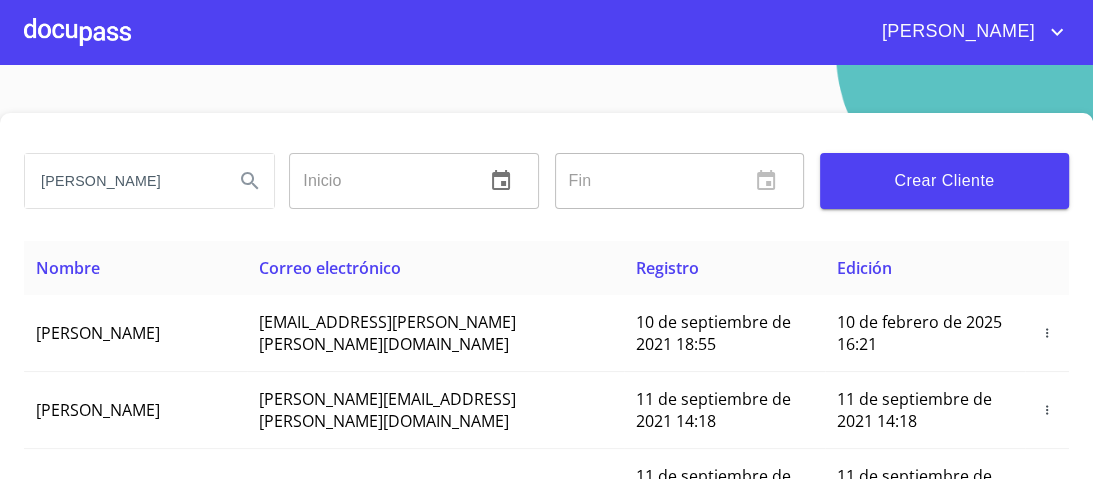 scroll, scrollTop: 0, scrollLeft: 27, axis: horizontal 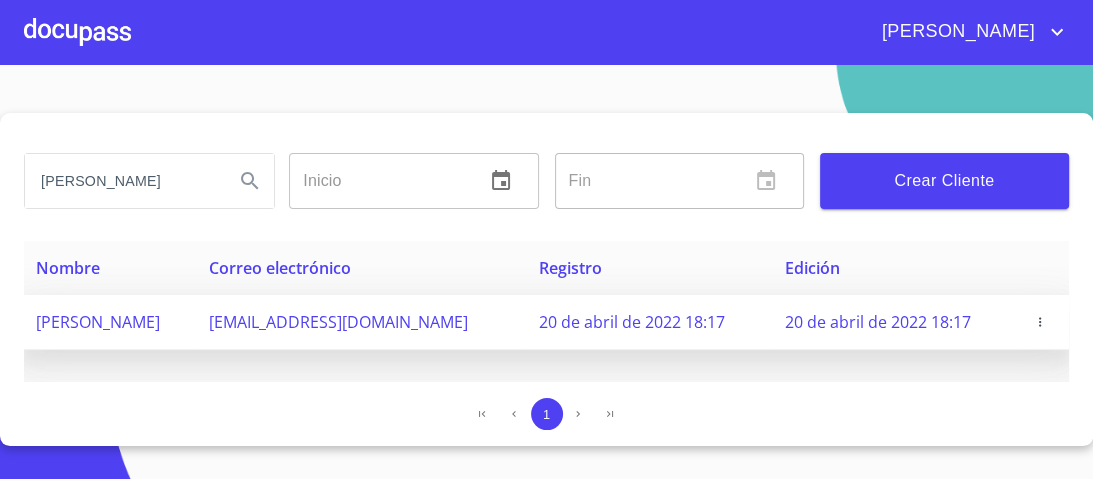 click 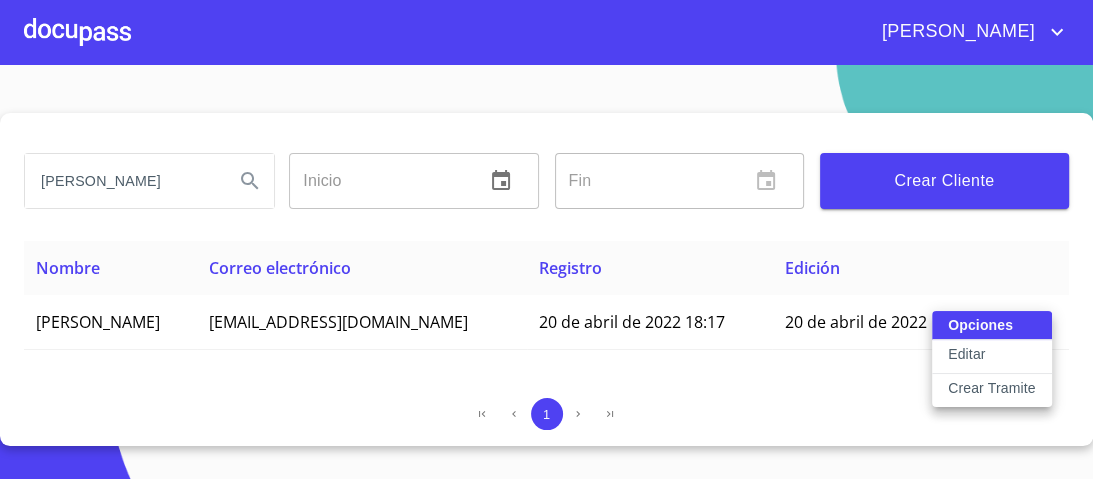 click on "Crear Tramite" at bounding box center [992, 388] 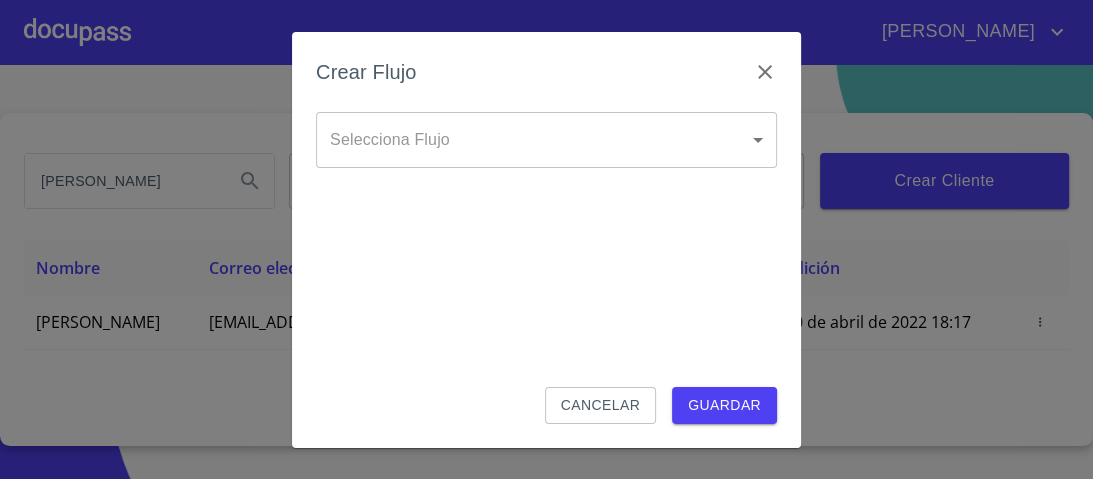 click on "[PERSON_NAME] [PERSON_NAME] ​ Fin ​ Crear Cliente Nombre   Correo electrónico   Registro   Edición     [PERSON_NAME] [PERSON_NAME][EMAIL_ADDRESS][DOMAIN_NAME] 20 de abril de 2022 18:17 20 de abril de 2022 18:17 1
Salir Crear Flujo Selecciona Flujo ​ Selecciona Flujo Cancelar Guardar" at bounding box center [546, 239] 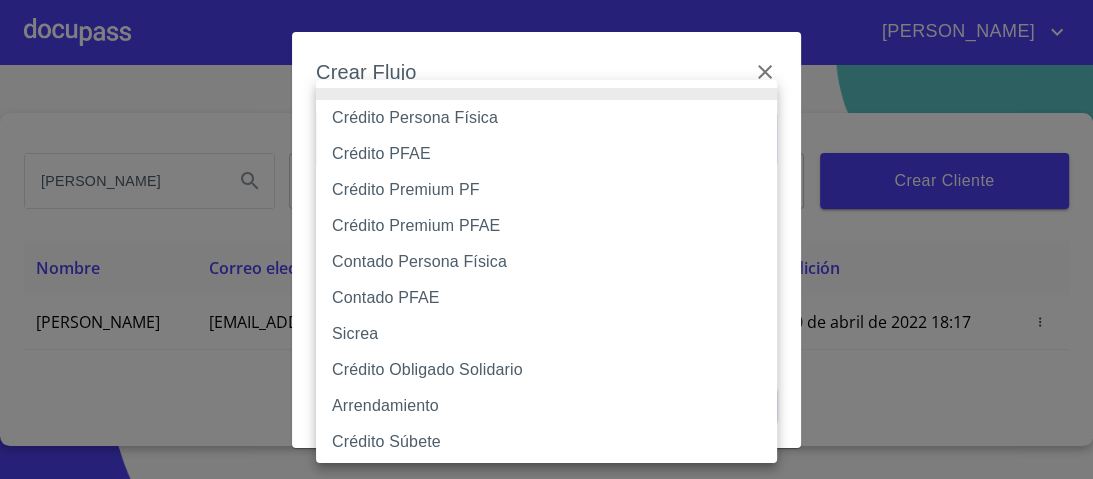 click on "Crédito PFAE" at bounding box center (552, 154) 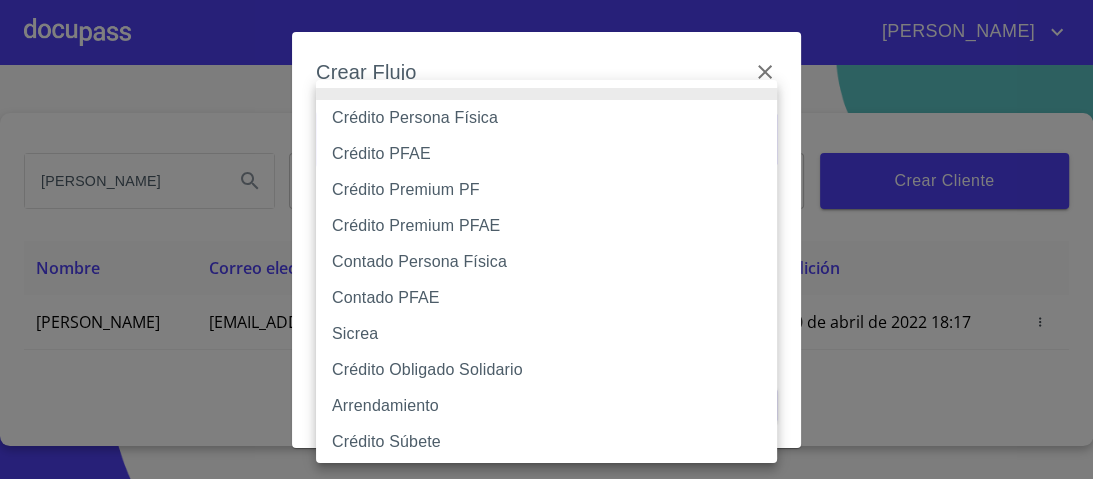type on "60bfa0150d9865ccc24afd7c" 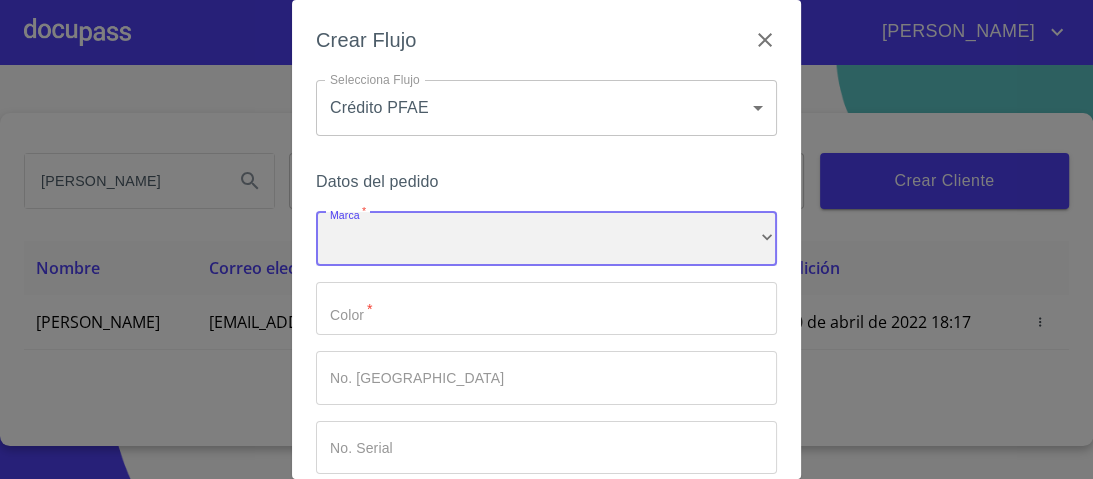click on "​" at bounding box center [546, 239] 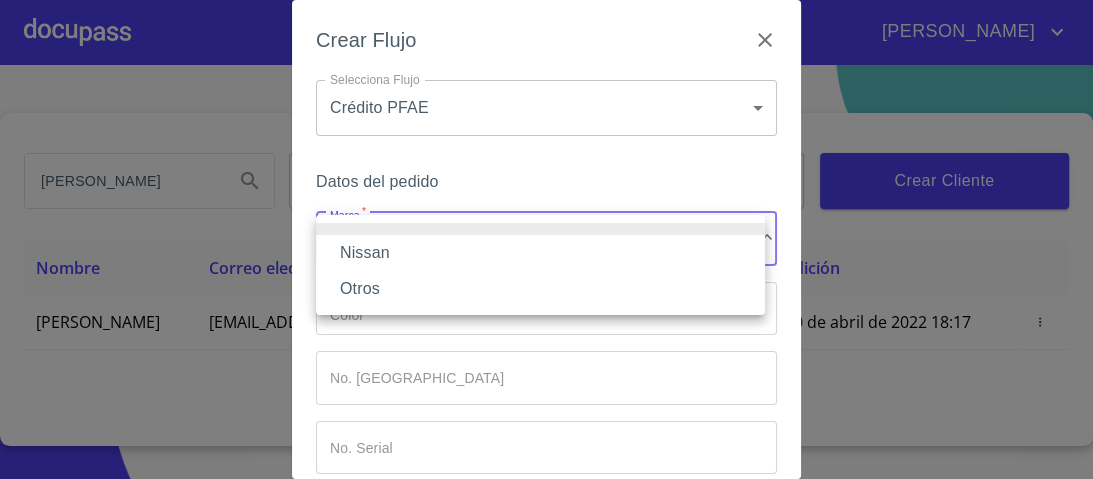 click on "Nissan" at bounding box center [540, 253] 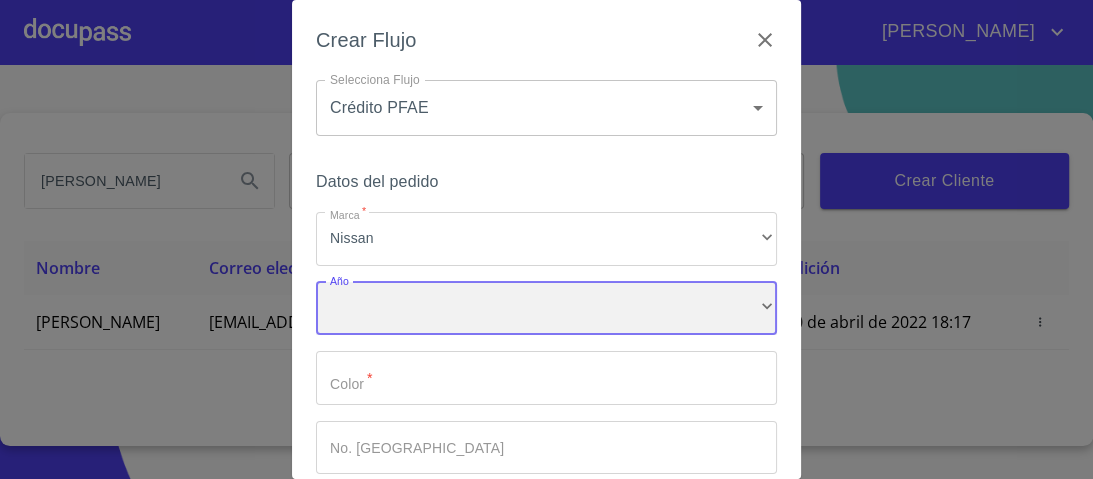 click on "​" at bounding box center (546, 309) 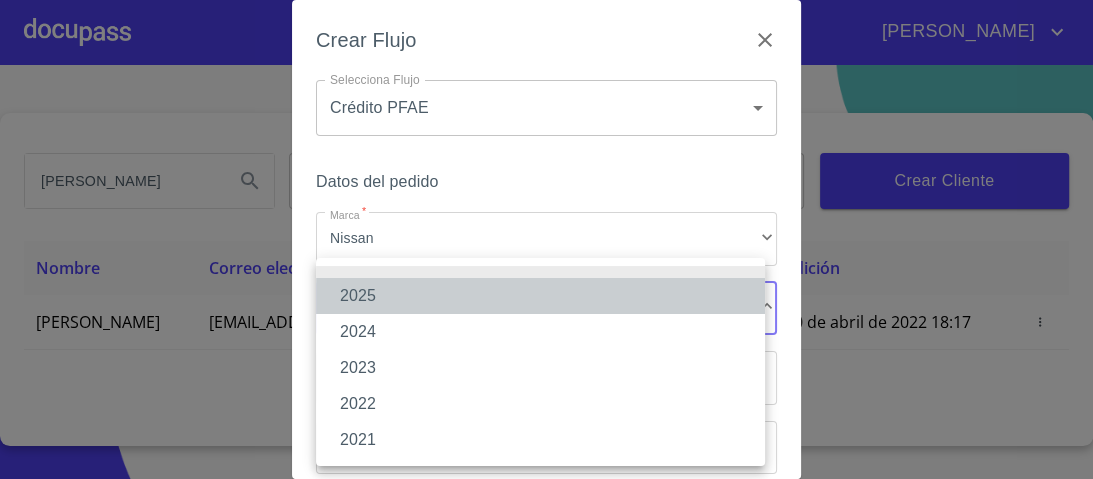 click on "2025" at bounding box center [540, 296] 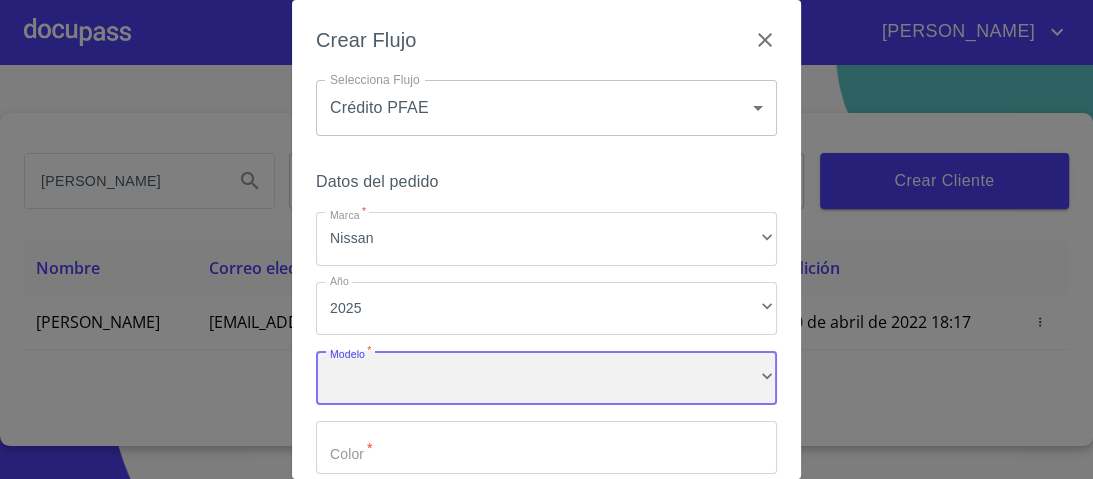 click on "​" at bounding box center [546, 378] 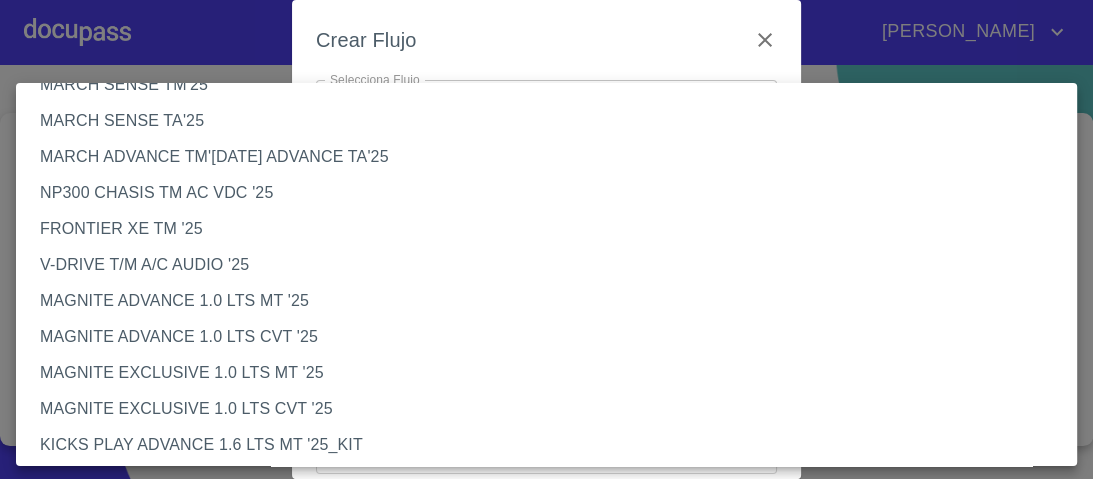 scroll, scrollTop: 0, scrollLeft: 0, axis: both 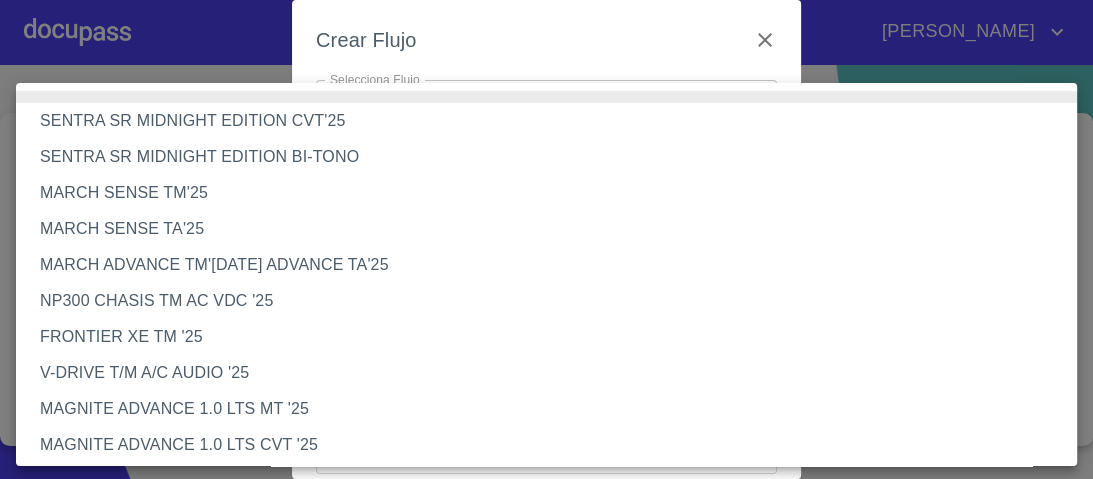 click on "MARCH SENSE TA'25" at bounding box center [552, 229] 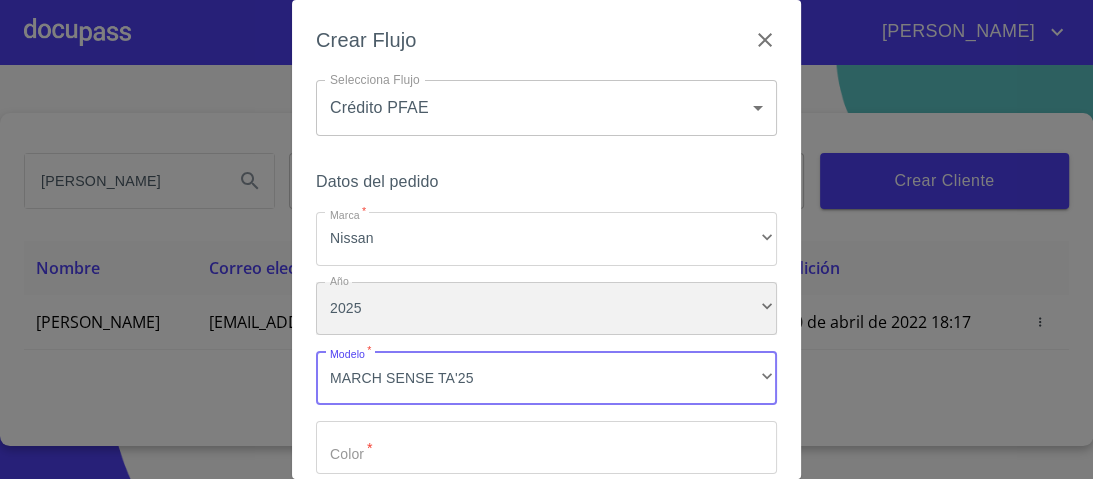 click on "2025" at bounding box center [546, 309] 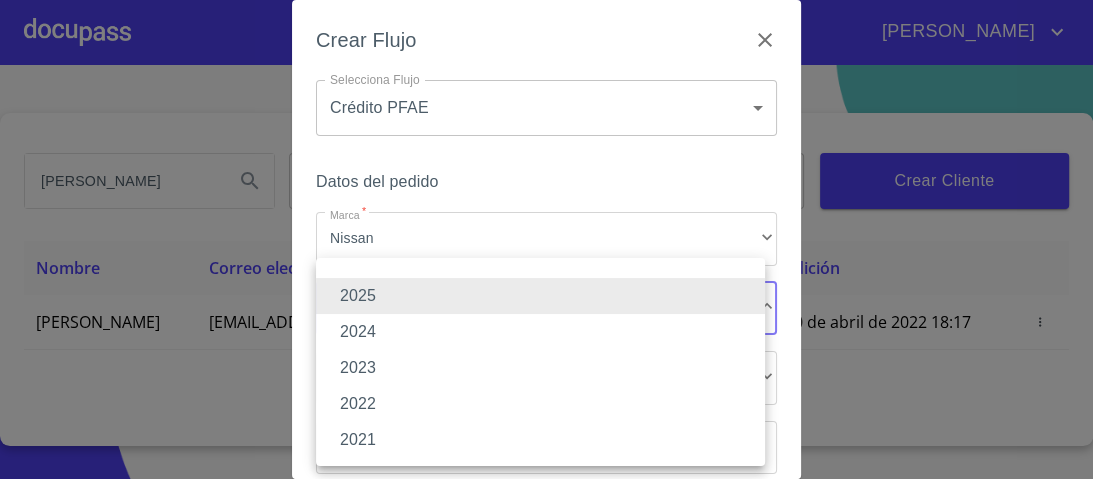 click on "2024" at bounding box center [540, 332] 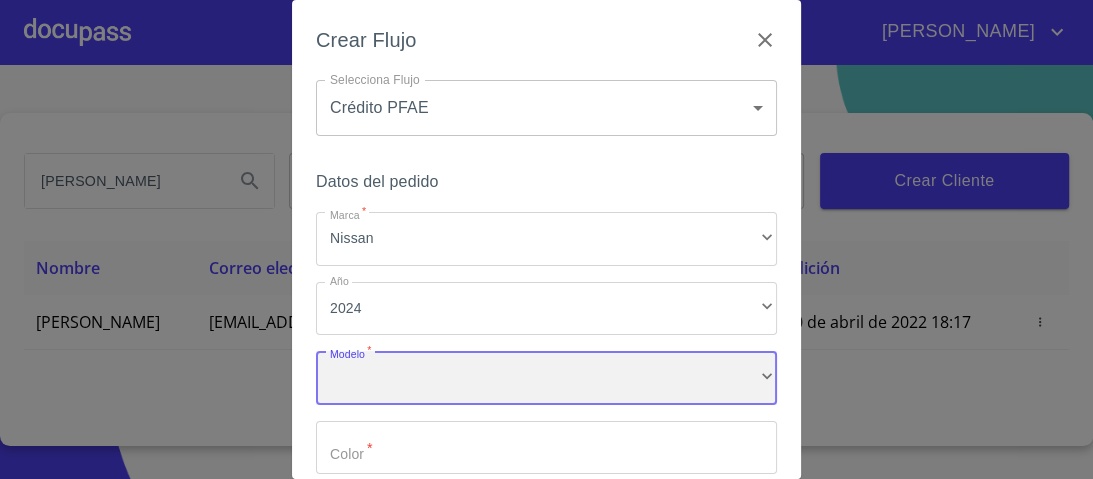 click on "​" at bounding box center (546, 378) 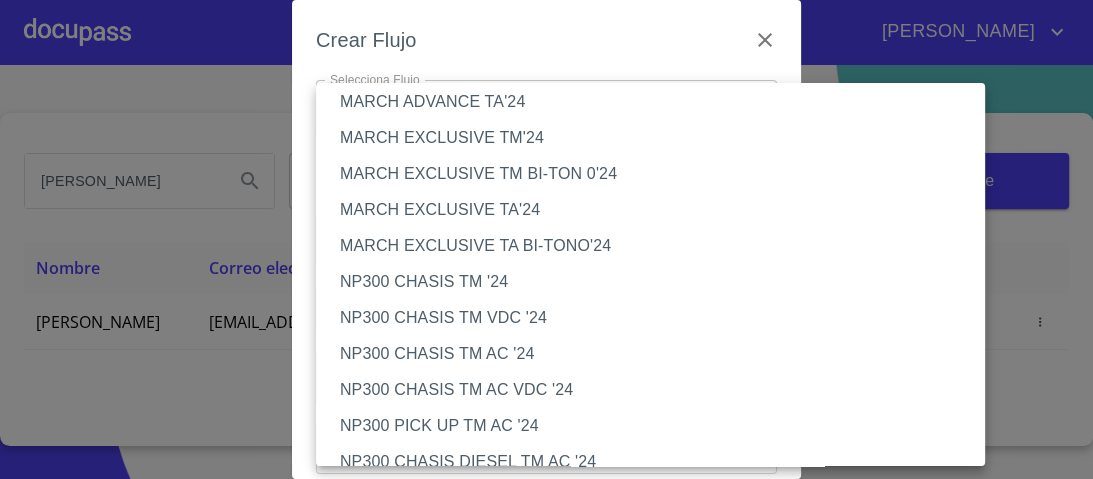 scroll, scrollTop: 560, scrollLeft: 0, axis: vertical 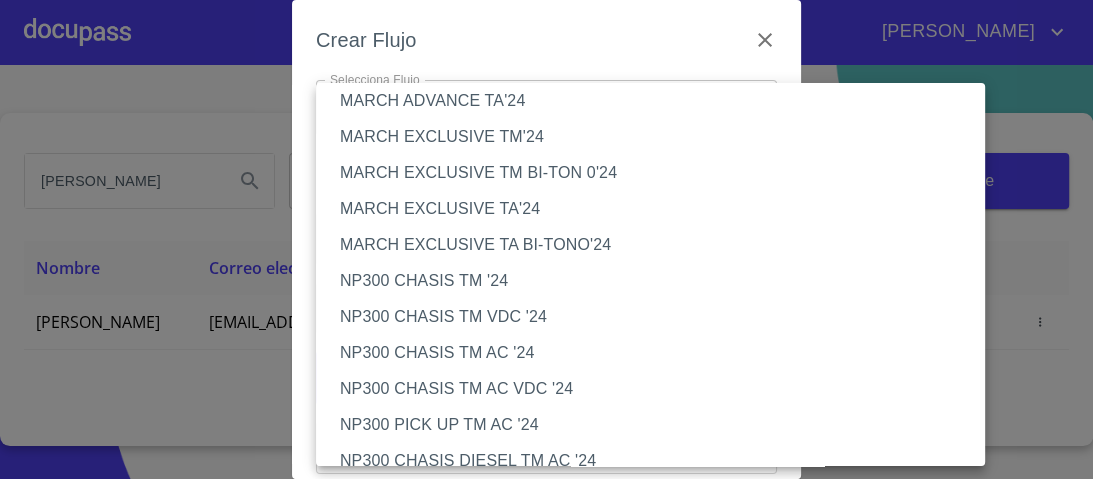 click on "NP300 CHASIS TM VDC '24" at bounding box center [656, 317] 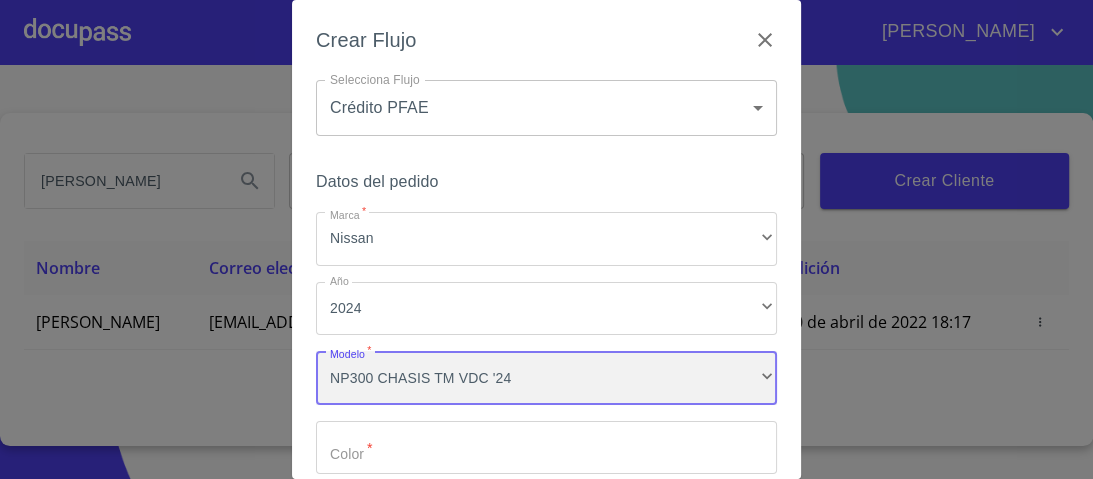 click on "NP300 CHASIS TM VDC '24" at bounding box center (546, 378) 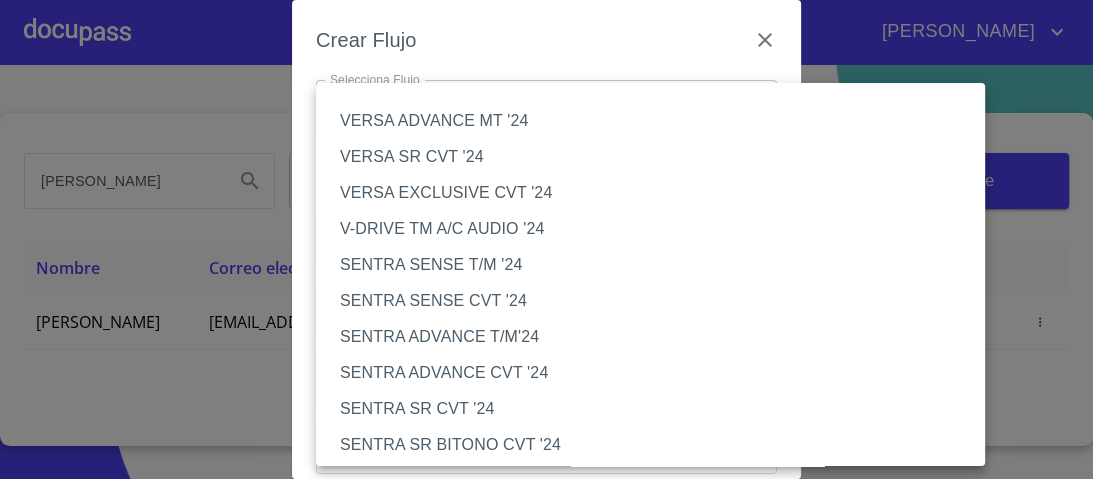 scroll, scrollTop: 602, scrollLeft: 0, axis: vertical 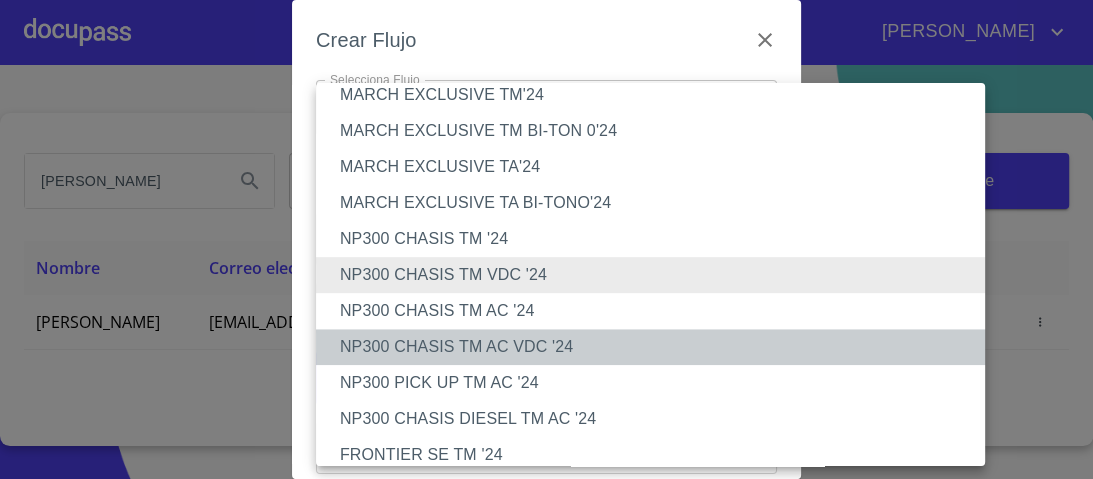 click on "NP300 CHASIS TM AC VDC '24" at bounding box center [656, 347] 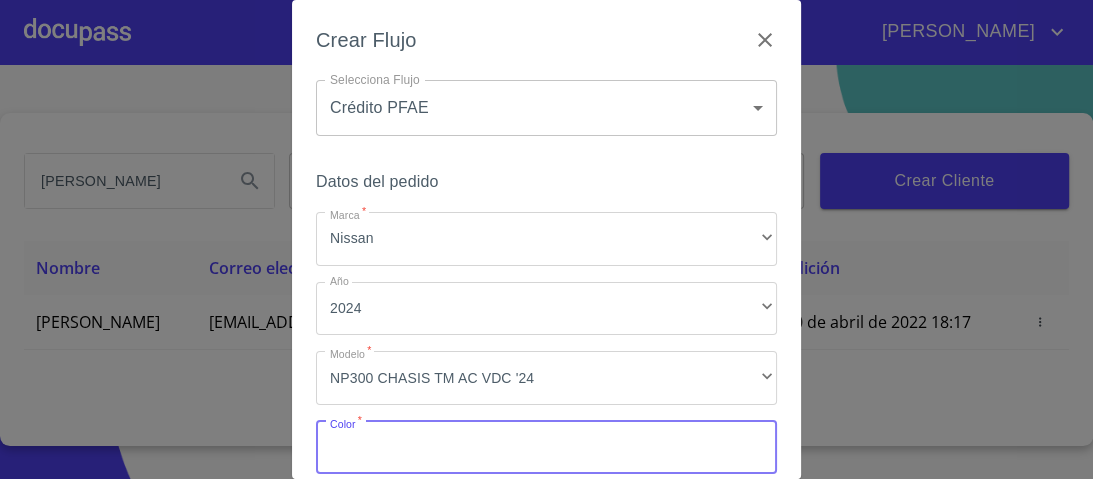 click on "Marca   *" at bounding box center (546, 448) 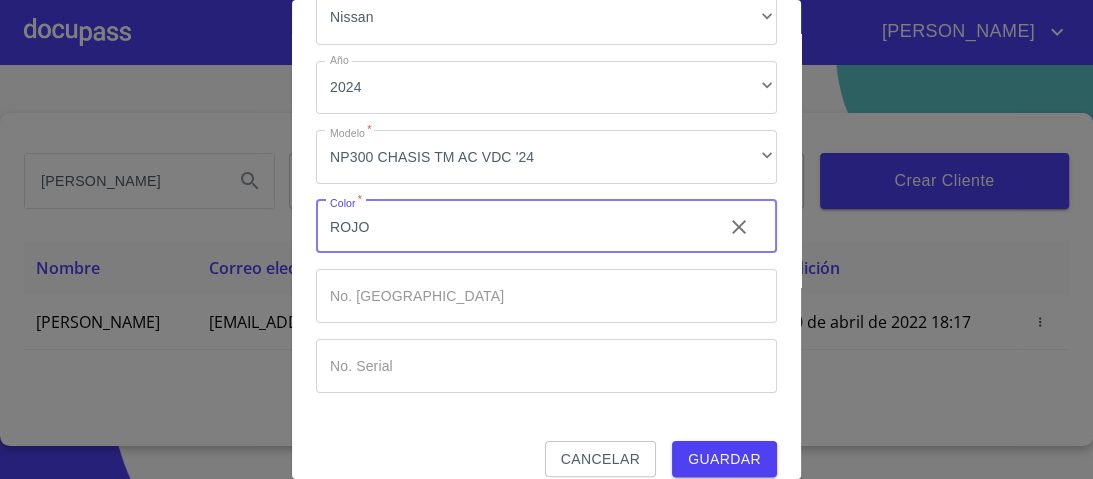 scroll, scrollTop: 240, scrollLeft: 0, axis: vertical 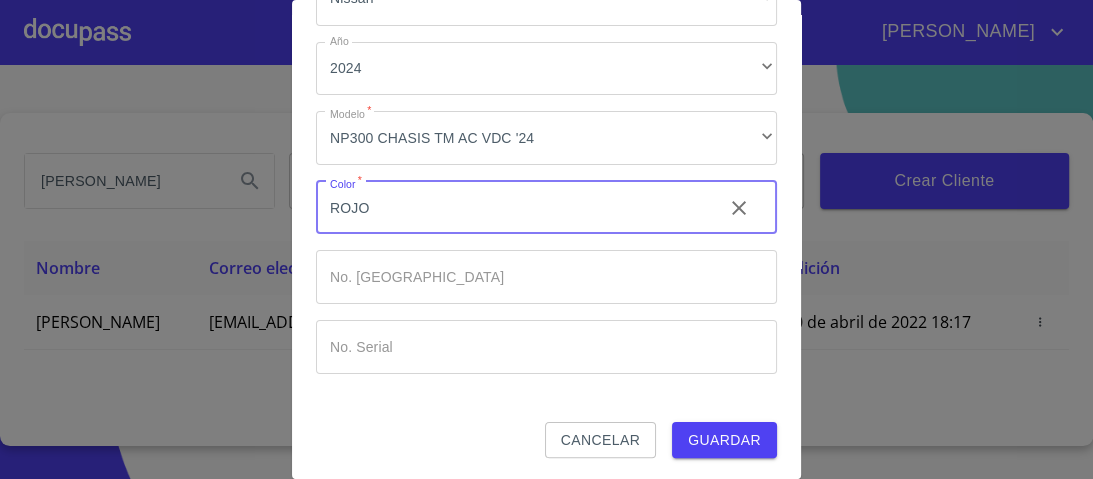 type on "ROJO" 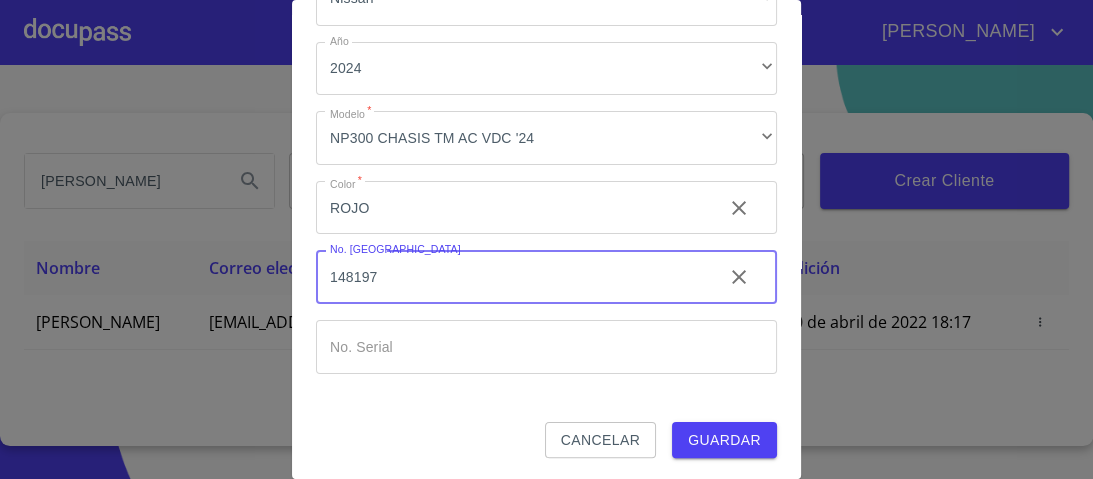 type on "148197" 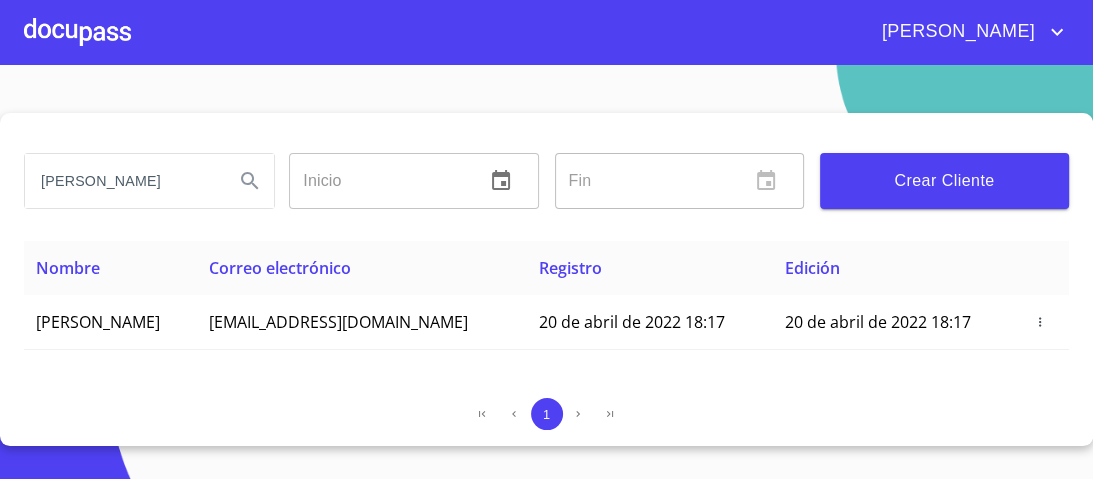 click at bounding box center (77, 32) 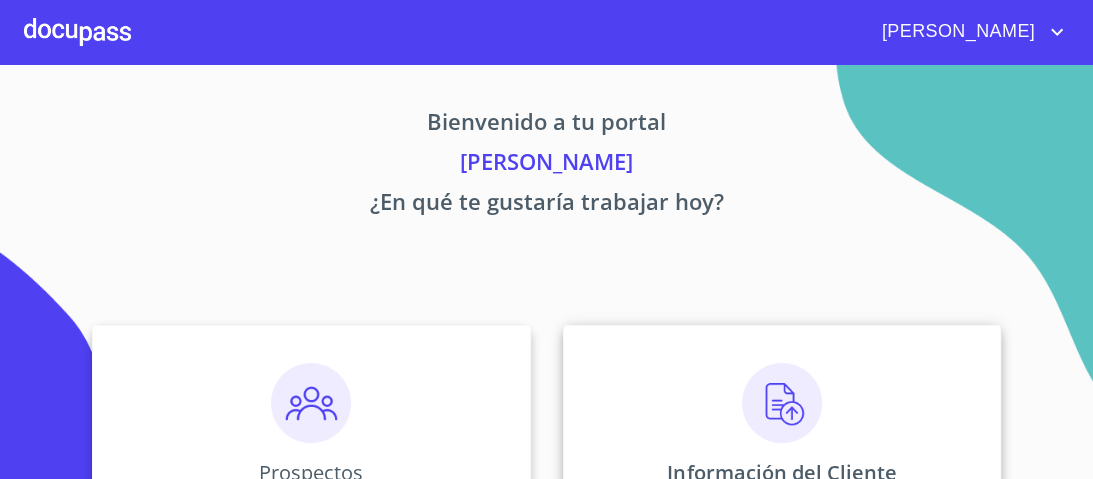 click at bounding box center [782, 403] 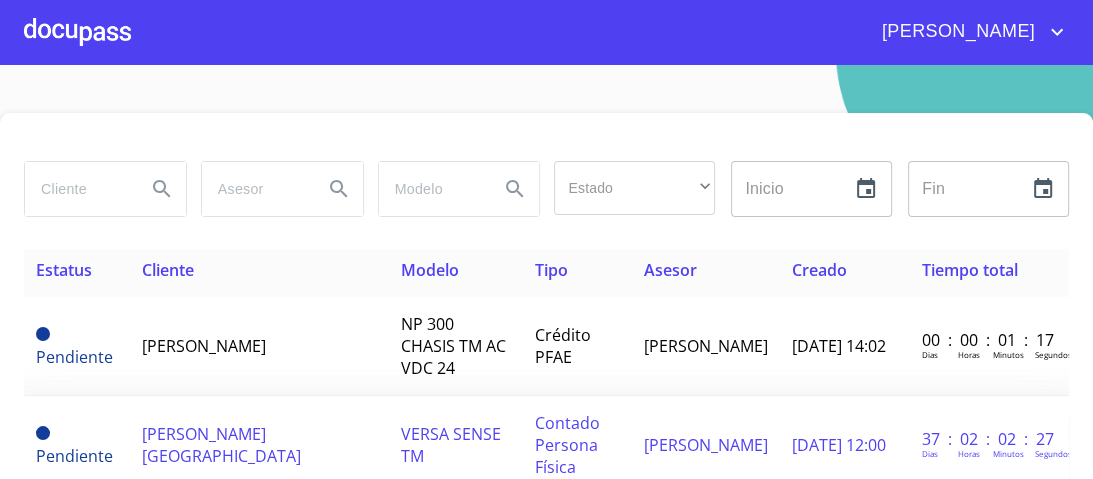 scroll, scrollTop: 0, scrollLeft: 0, axis: both 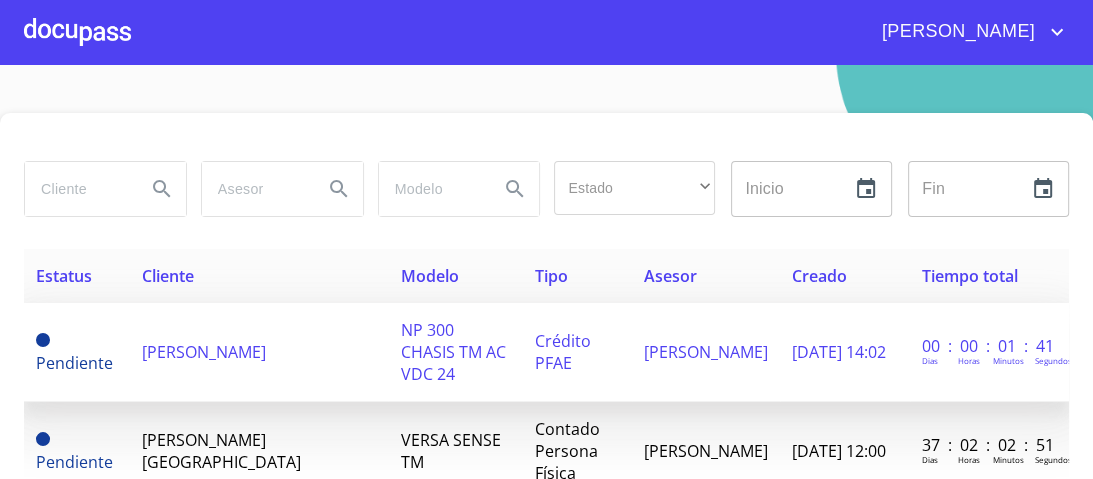 click on "NP 300 CHASIS TM AC VDC 24" at bounding box center [452, 352] 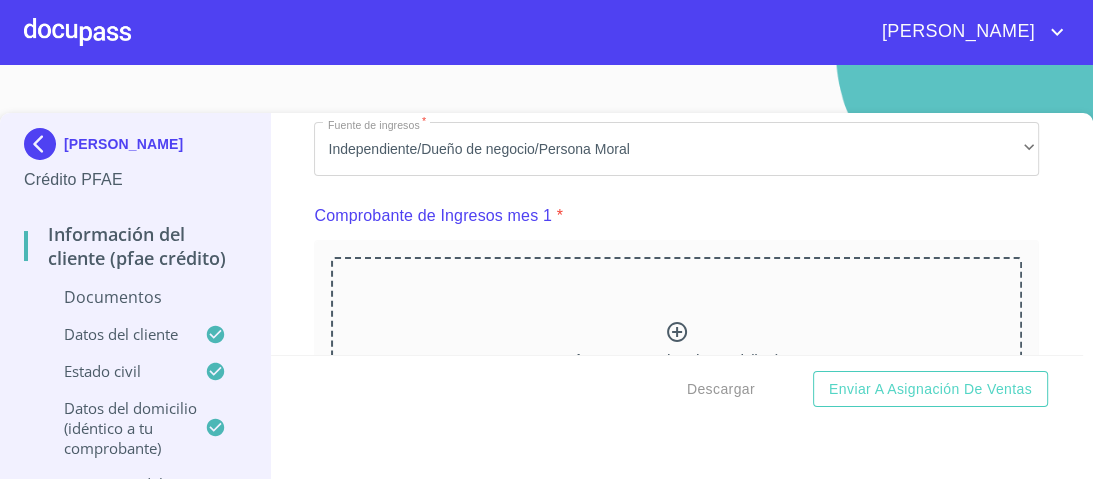 scroll, scrollTop: 1212, scrollLeft: 0, axis: vertical 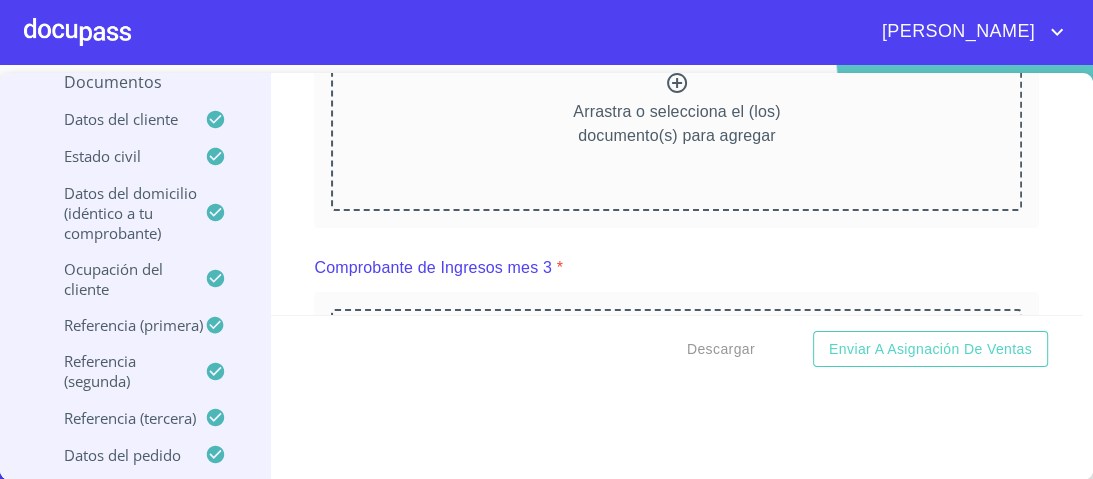 click 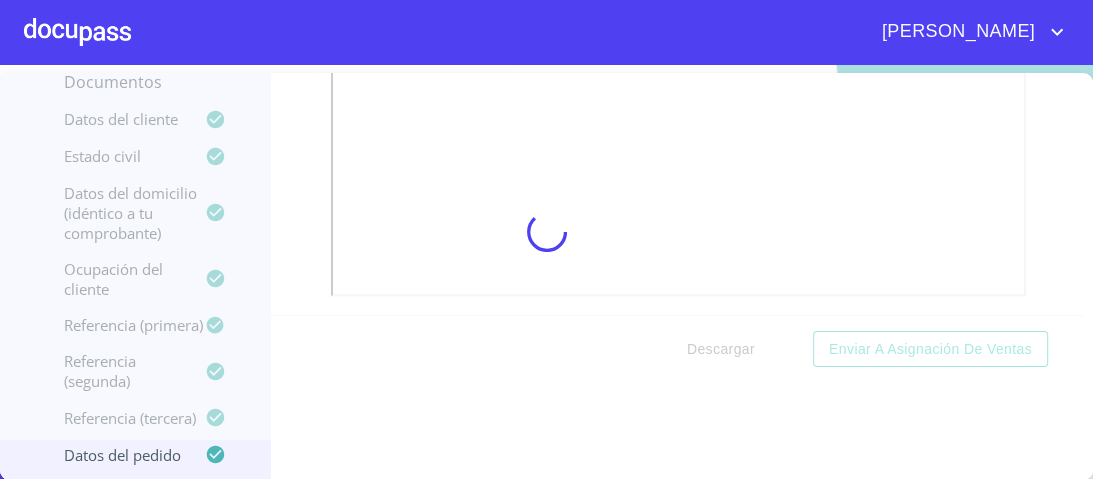 scroll, scrollTop: 1976, scrollLeft: 0, axis: vertical 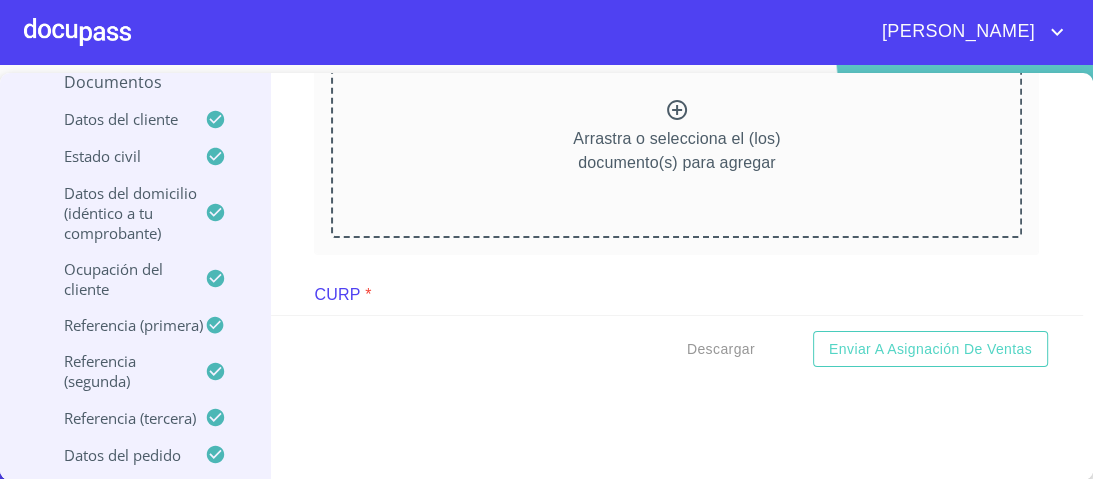 click 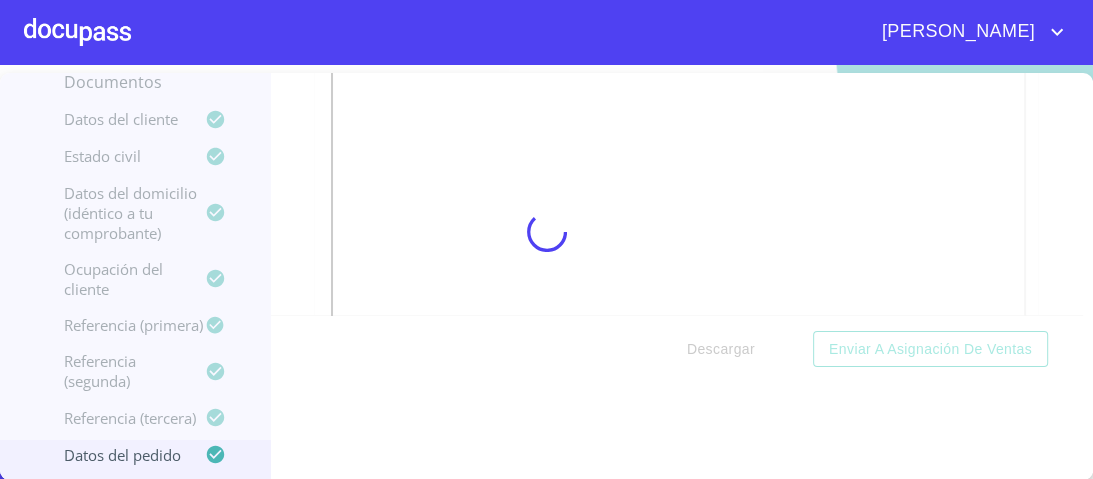 scroll, scrollTop: 2814, scrollLeft: 0, axis: vertical 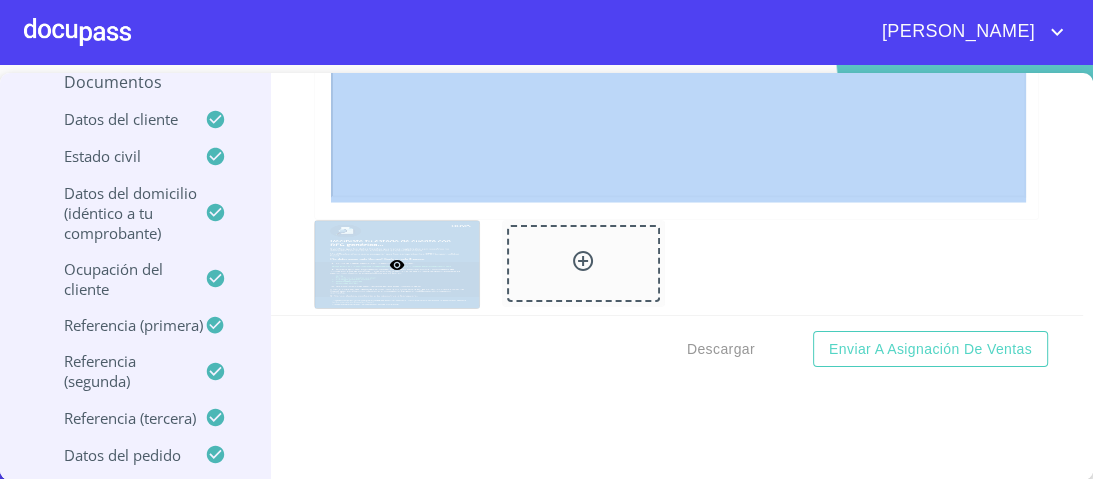 drag, startPoint x: 1064, startPoint y: 143, endPoint x: 1060, endPoint y: 169, distance: 26.305893 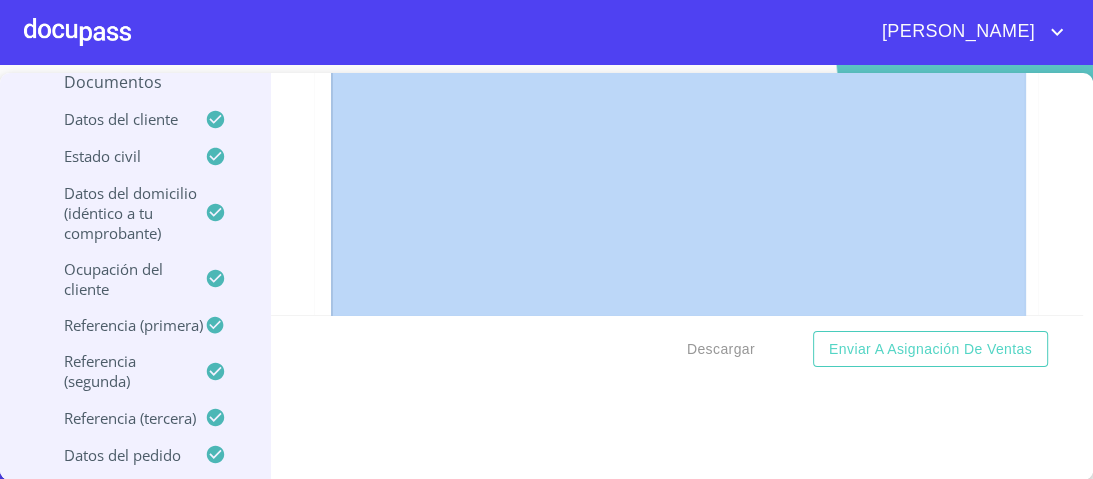 scroll, scrollTop: 3605, scrollLeft: 0, axis: vertical 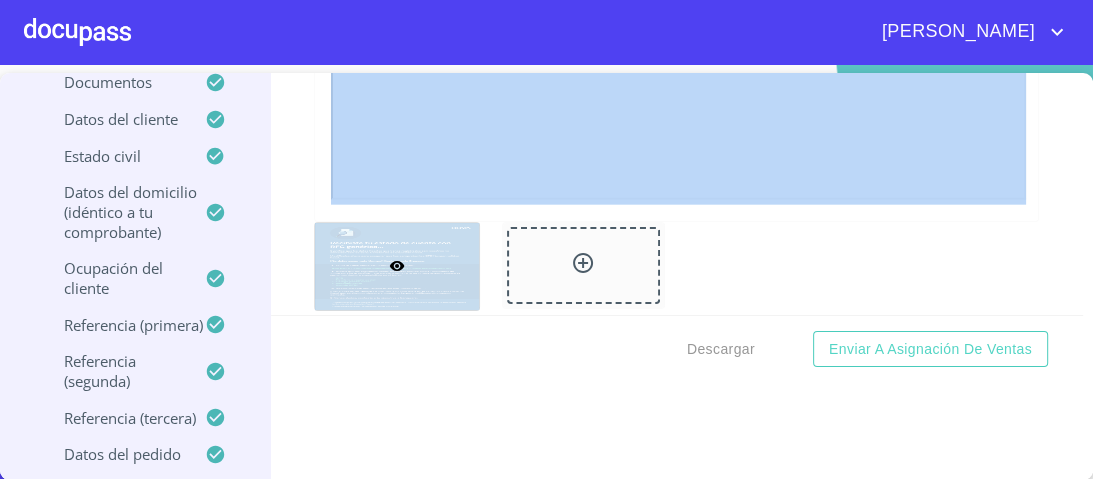 click on "Información del cliente (PFAE crédito)   Documentos Documento de identificación.   * INE ​ Identificación Oficial * Identificación Oficial Identificación Oficial Identificación Oficial Comprobante de Domicilio * Comprobante de Domicilio Comprobante de [PERSON_NAME] de ingresos   * Independiente/Dueño de negocio/Persona Moral ​ Comprobante de Ingresos mes 1 * Comprobante de Ingresos mes 1 Comprobante de Ingresos mes 1 Comprobante de Ingresos mes 2 * Comprobante de Ingresos mes 2 Comprobante de Ingresos mes 2 Comprobante de Ingresos mes 3 * Comprobante de Ingresos mes 3 Comprobante de Ingresos mes 3 CURP * CURP [PERSON_NAME] de situación fiscal [PERSON_NAME] de situación fiscal [PERSON_NAME] de situación fiscal Datos del cliente Apellido [PERSON_NAME]   * [PERSON_NAME] ​ Apellido Materno   * [PERSON_NAME] ​ Primer nombre   * [PERSON_NAME] ​ [PERSON_NAME] Nombre ​ Fecha de nacimiento * 5 de sep. de [DEMOGRAPHIC_DATA] ​ RFC   * ROAM6309058Z1 ​ CURP   * ROAM630905HJCDVN01 ​ ID de Identificación 1608103670 ​   *" at bounding box center (677, 194) 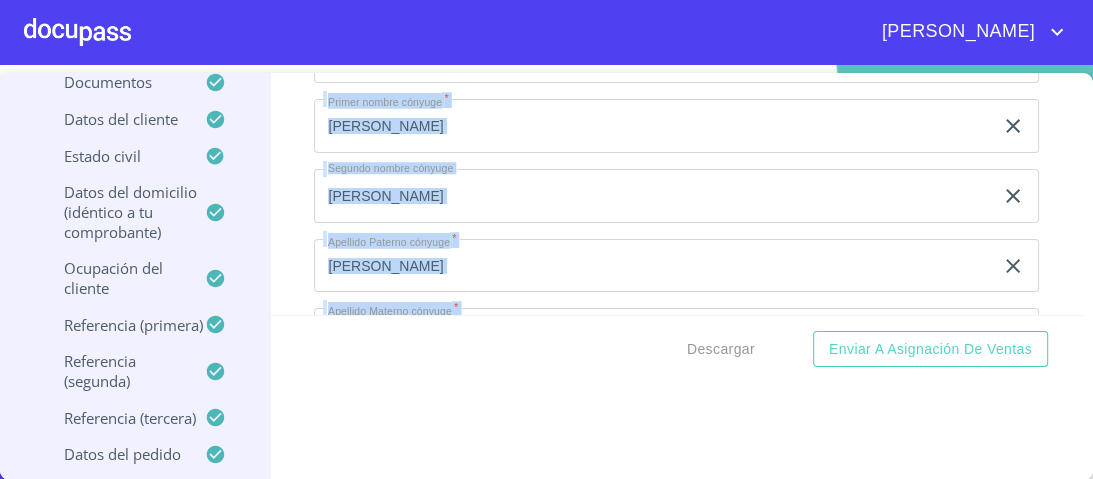 scroll, scrollTop: 6893, scrollLeft: 0, axis: vertical 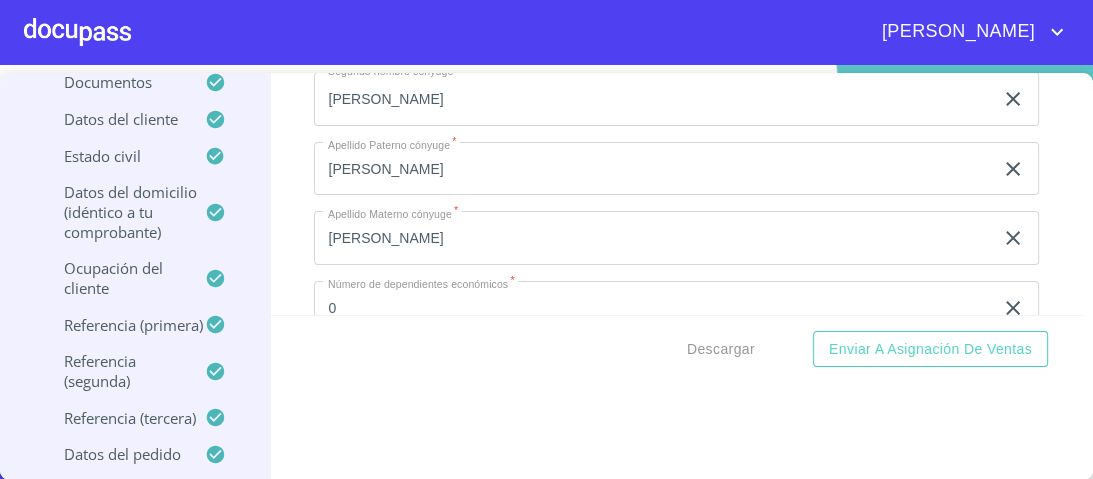 click on "Descargar Enviar a Asignación de Ventas" at bounding box center [677, 349] 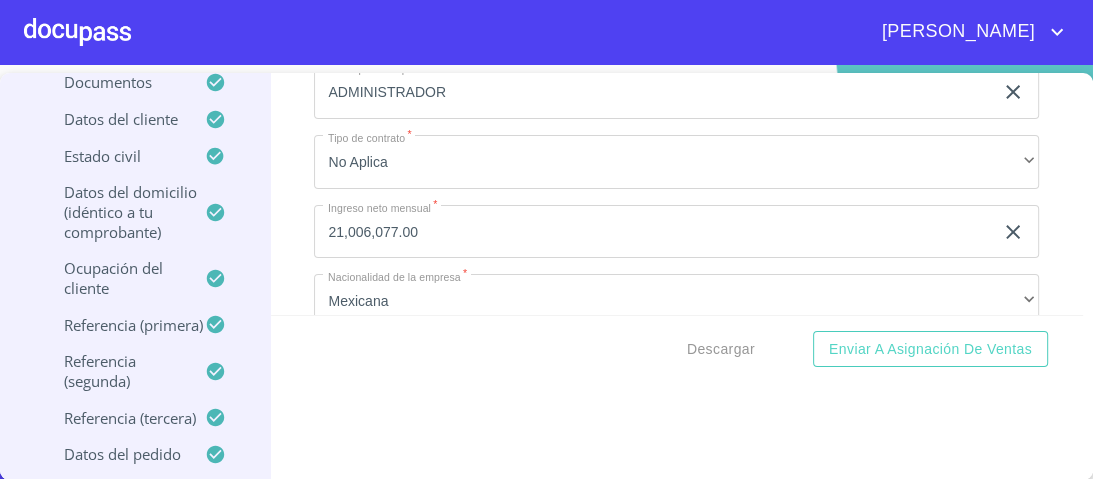 scroll, scrollTop: 8493, scrollLeft: 0, axis: vertical 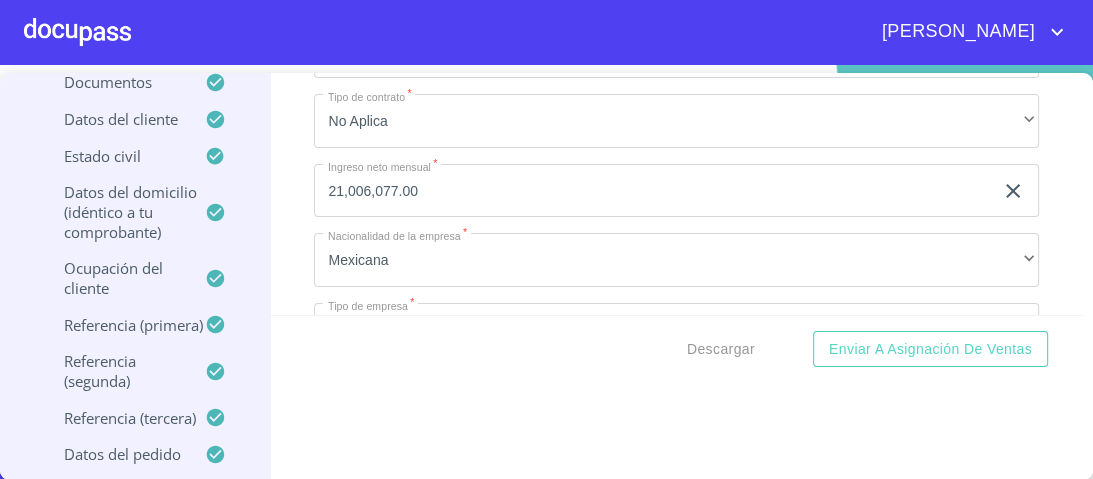 click on "15 años" at bounding box center (676, -307) 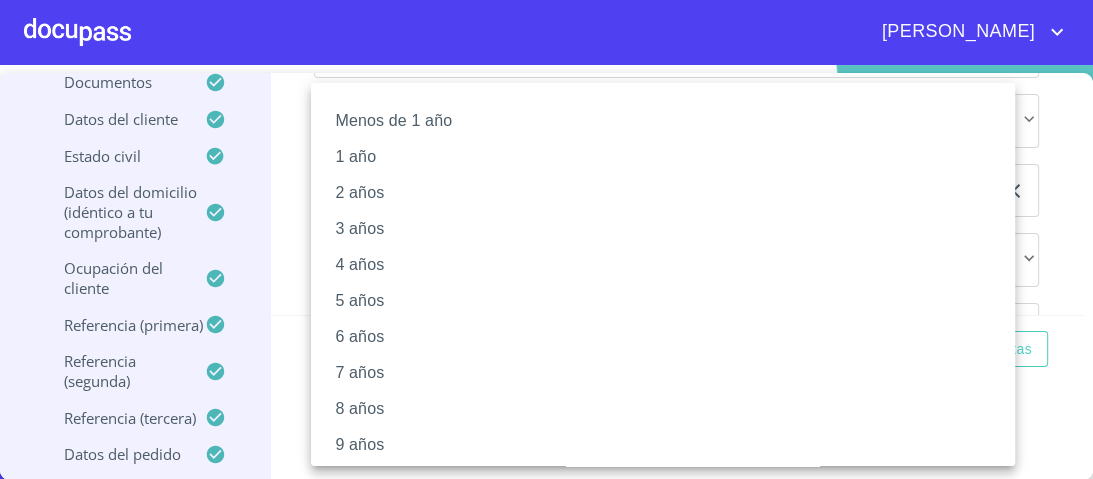 scroll, scrollTop: 386, scrollLeft: 0, axis: vertical 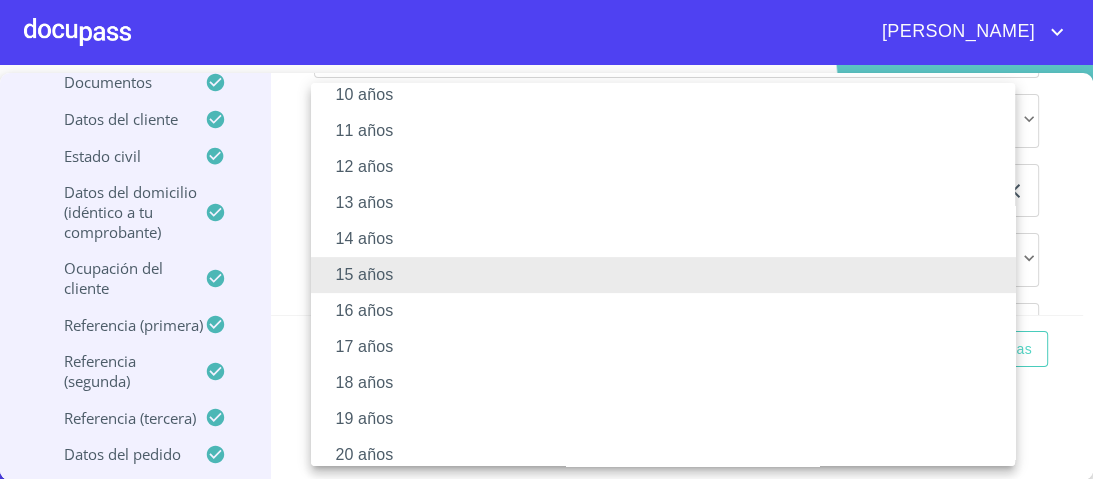click on "18 años" at bounding box center [669, 383] 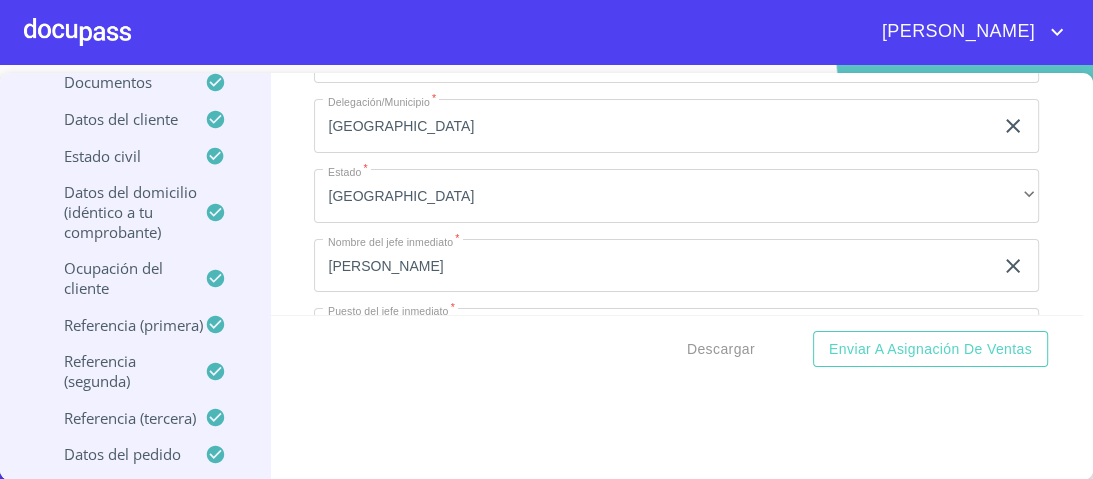 scroll, scrollTop: 9293, scrollLeft: 0, axis: vertical 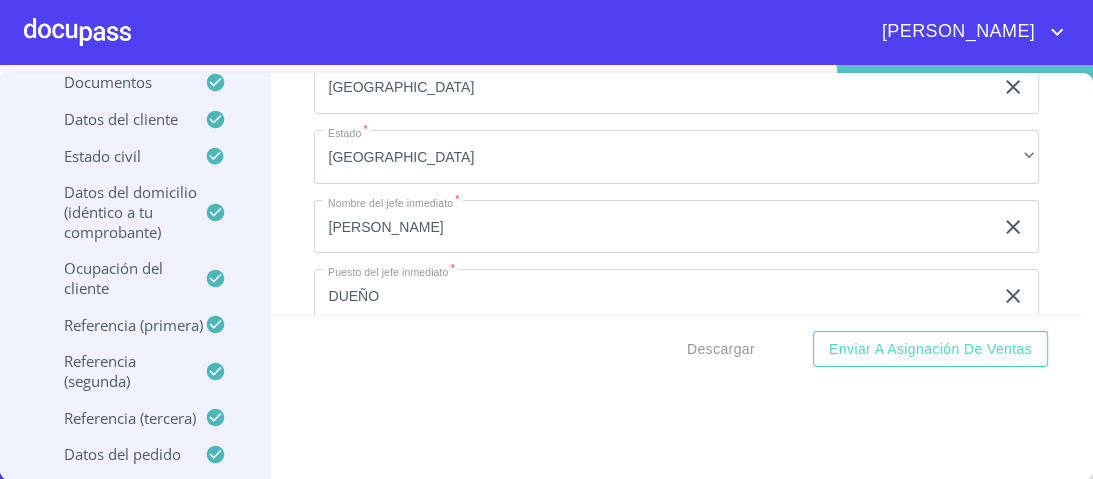 drag, startPoint x: 595, startPoint y: 187, endPoint x: 283, endPoint y: 215, distance: 313.25388 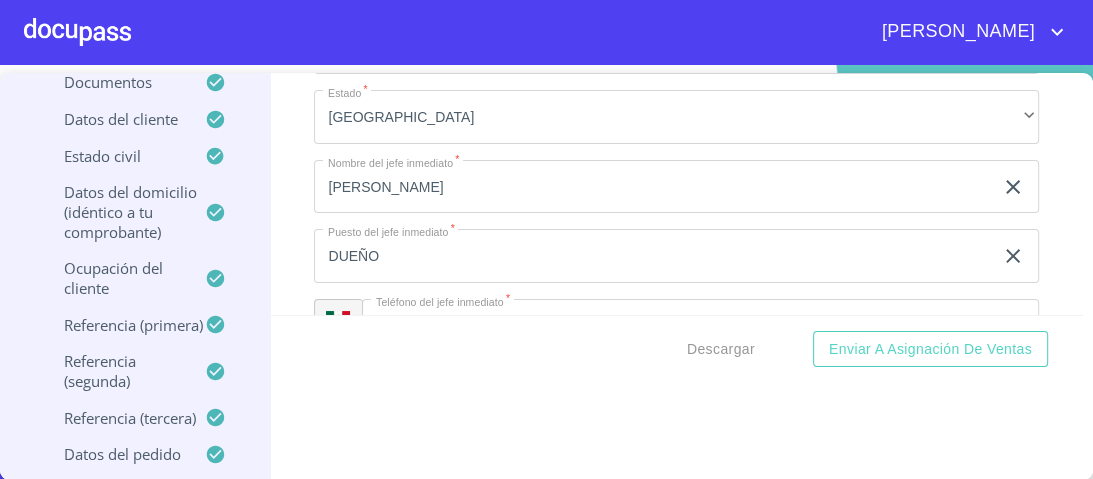 scroll, scrollTop: 9497, scrollLeft: 0, axis: vertical 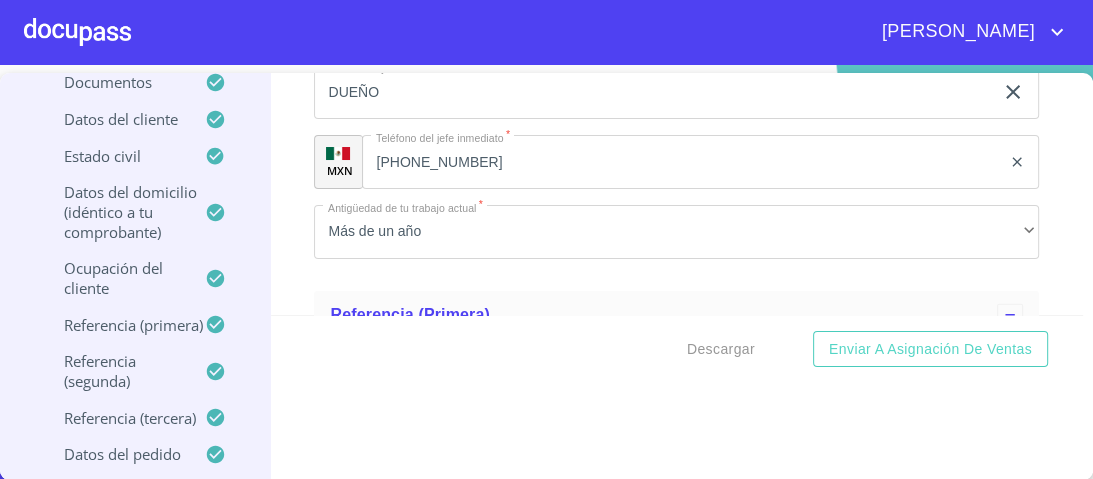 type on "LOS GIGANTES" 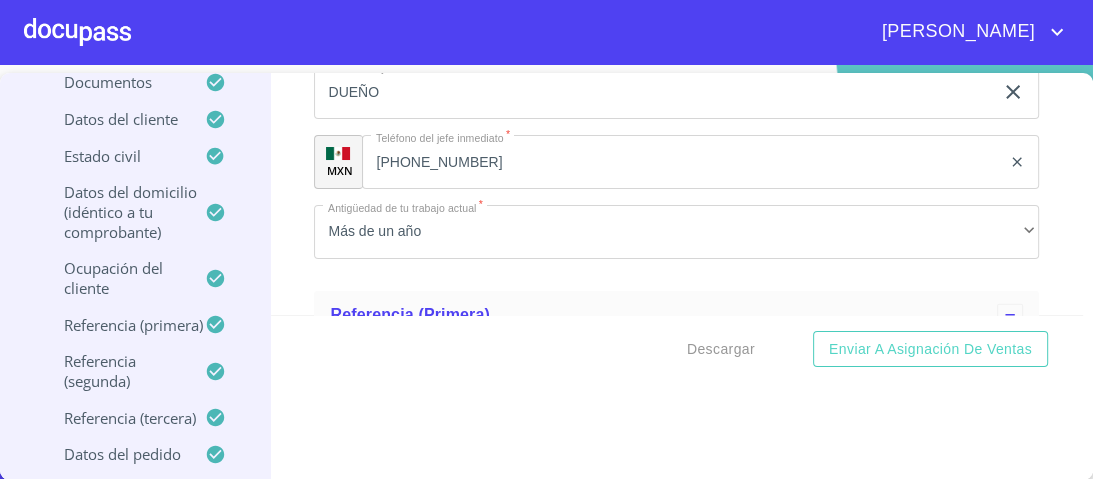 scroll, scrollTop: 9542, scrollLeft: 0, axis: vertical 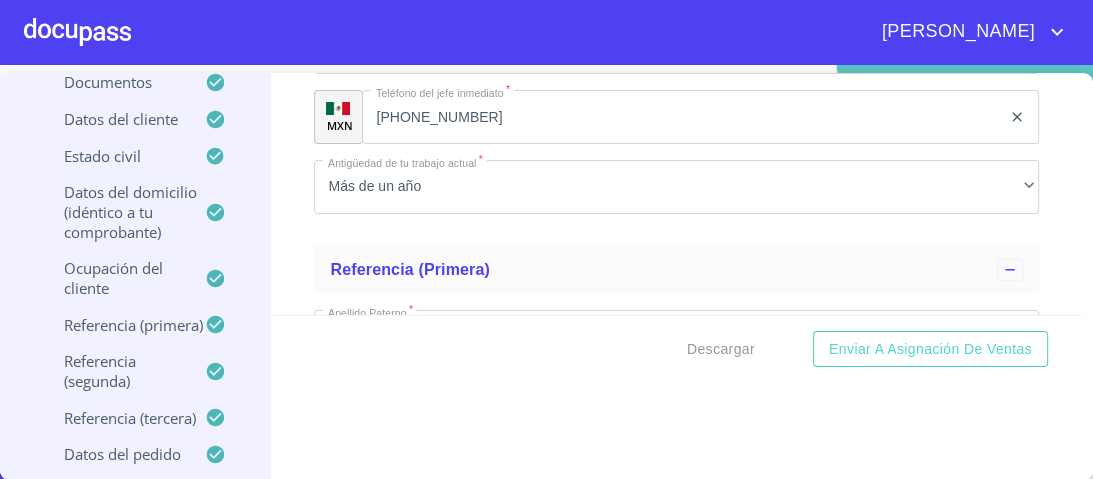 type on "EL SALTO" 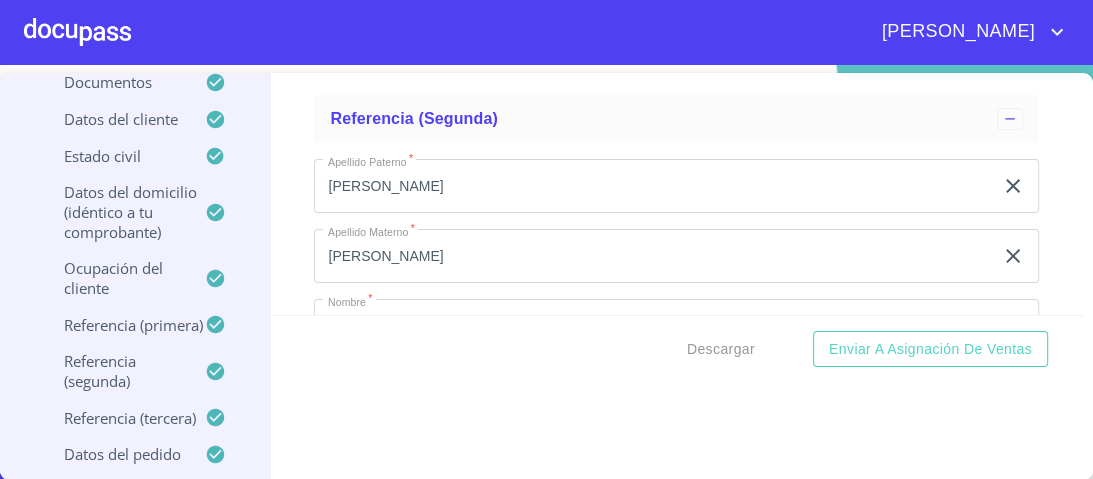 scroll, scrollTop: 10266, scrollLeft: 0, axis: vertical 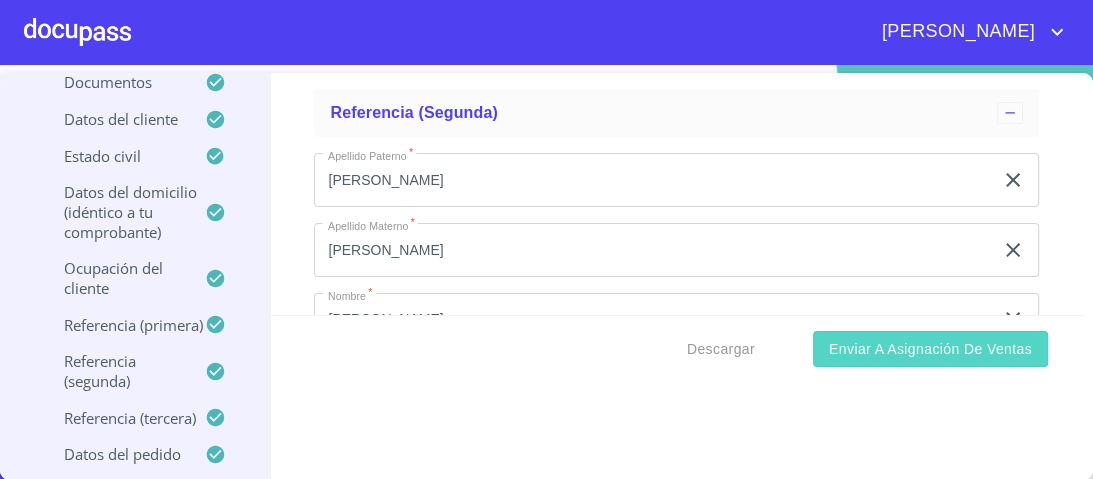 click on "Enviar a Asignación de Ventas" at bounding box center (930, 349) 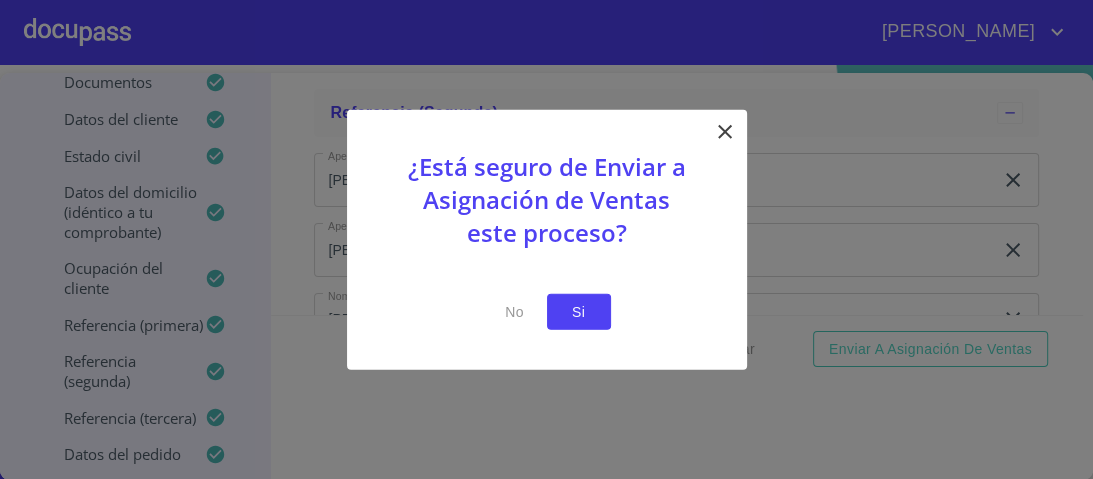 click on "Si" at bounding box center (579, 311) 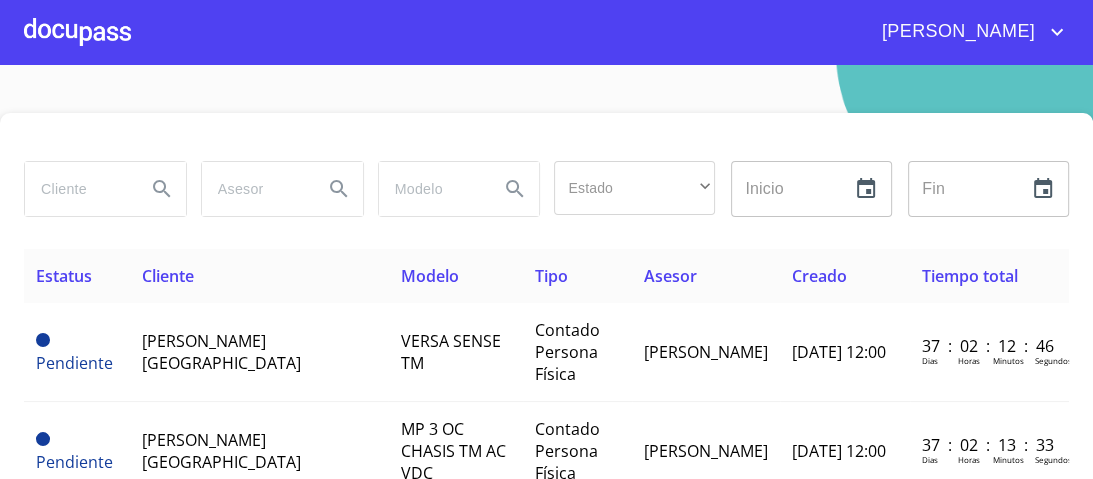 click at bounding box center [77, 189] 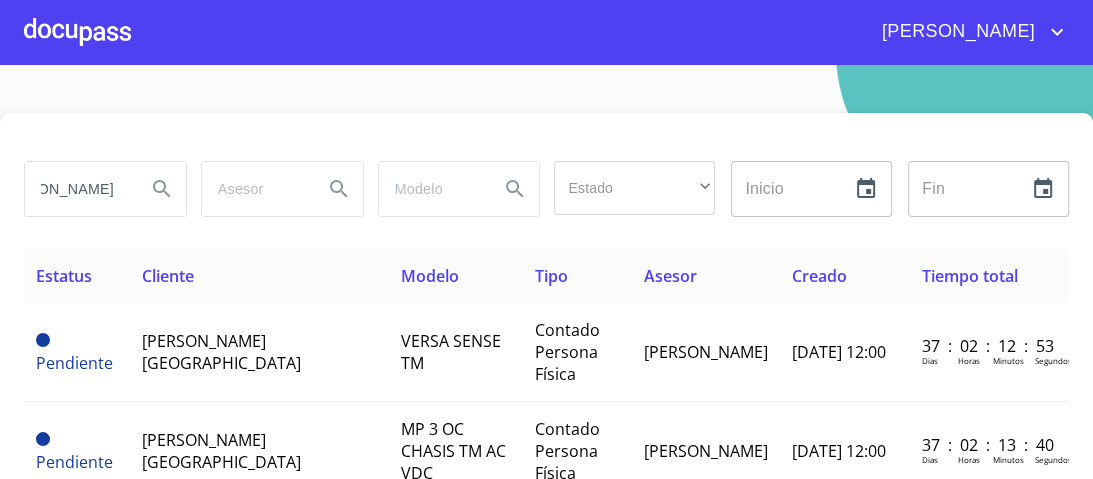 scroll, scrollTop: 0, scrollLeft: 80, axis: horizontal 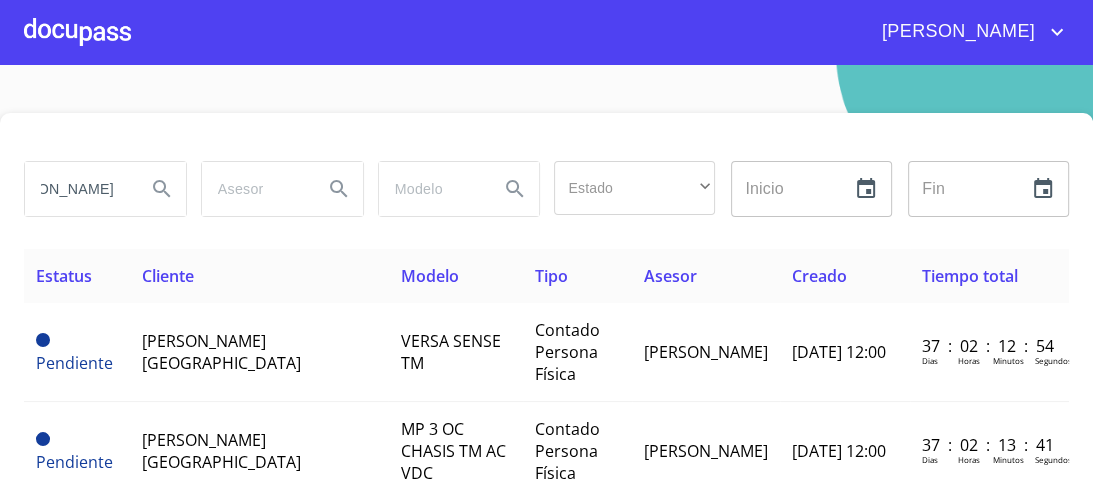type on "[PERSON_NAME]" 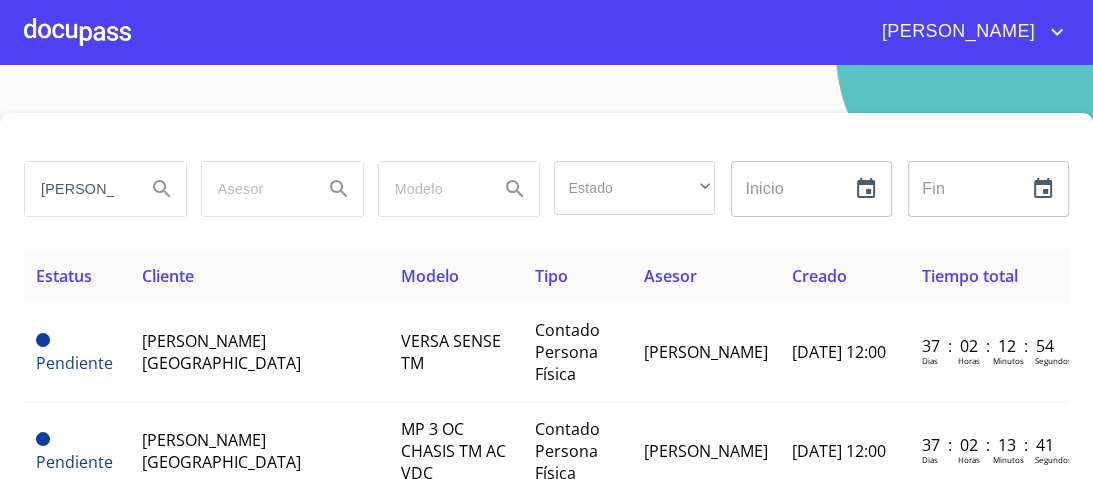 click 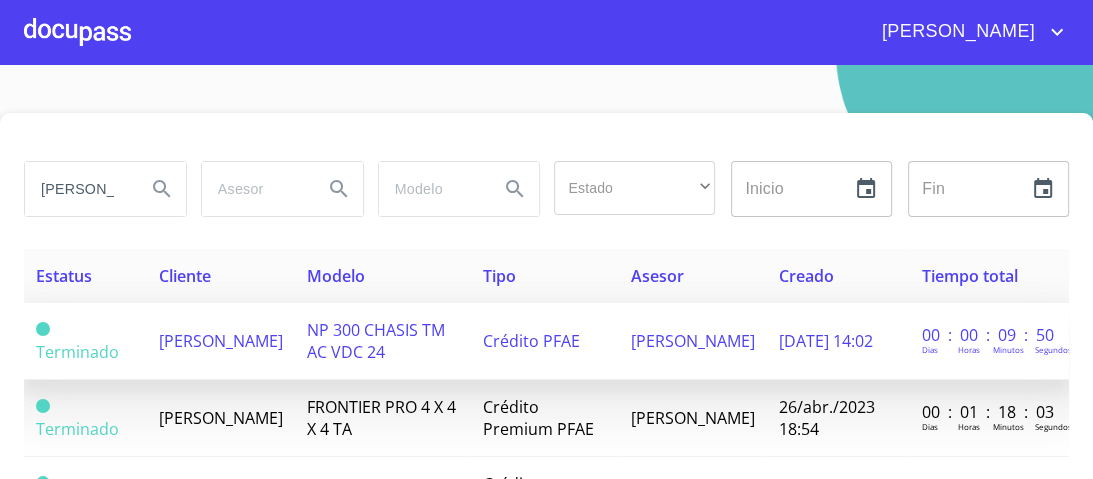 click on "NP 300 CHASIS TM AC VDC 24" at bounding box center (375, 341) 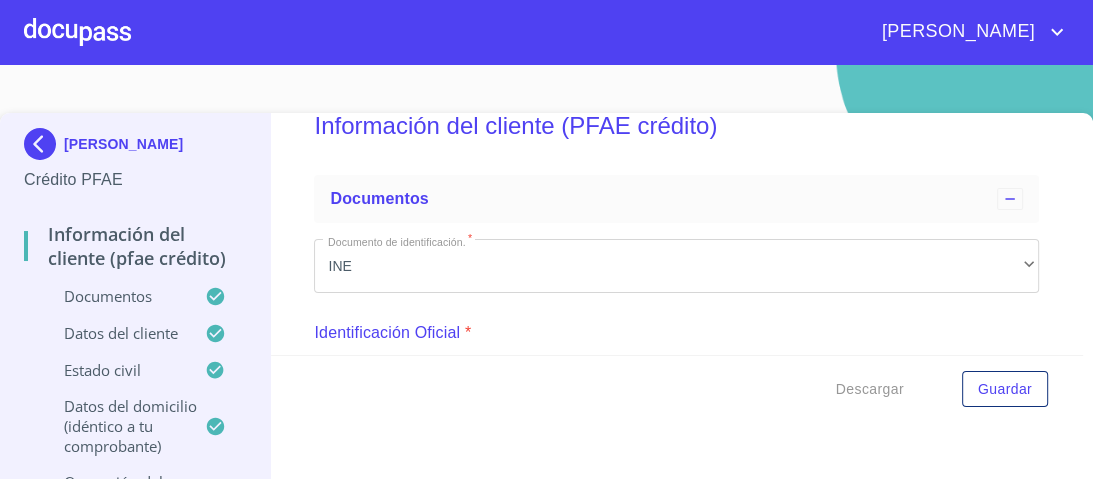 scroll, scrollTop: 131, scrollLeft: 0, axis: vertical 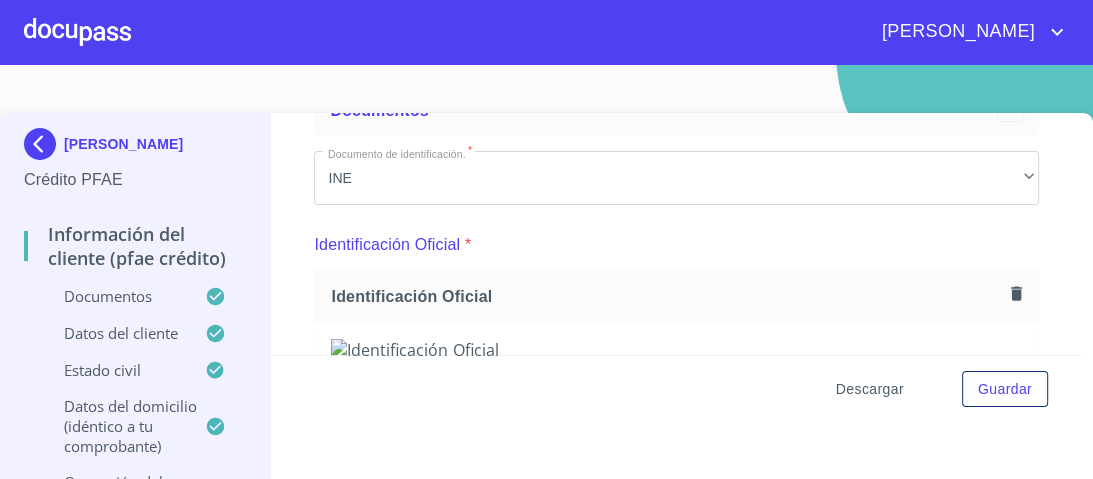 click on "Descargar" at bounding box center (870, 389) 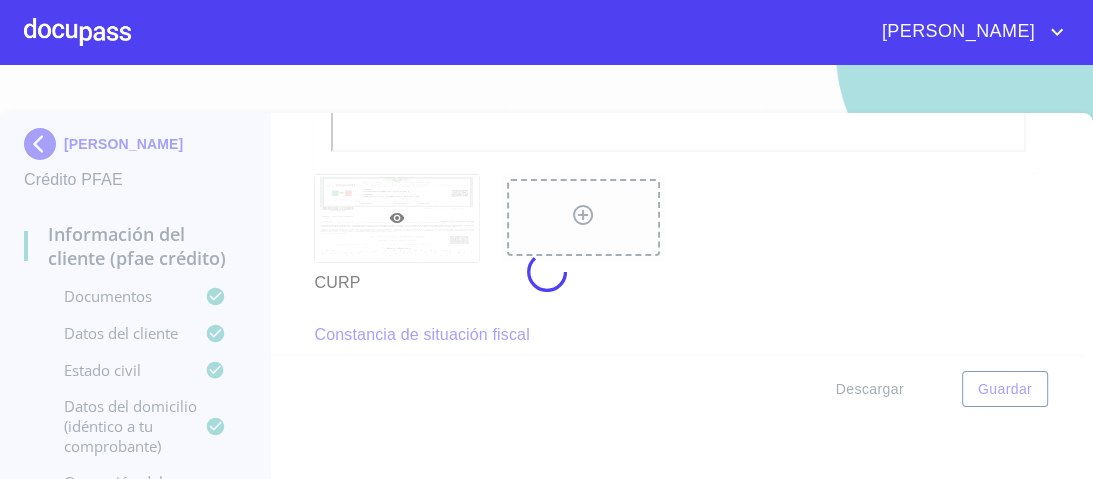 scroll, scrollTop: 3652, scrollLeft: 0, axis: vertical 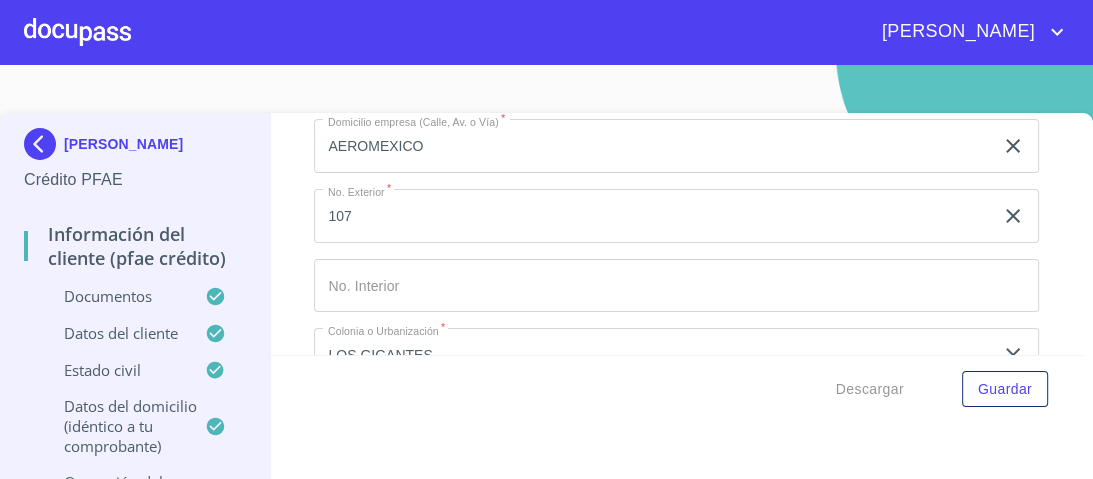 drag, startPoint x: 415, startPoint y: 248, endPoint x: 306, endPoint y: 252, distance: 109.07337 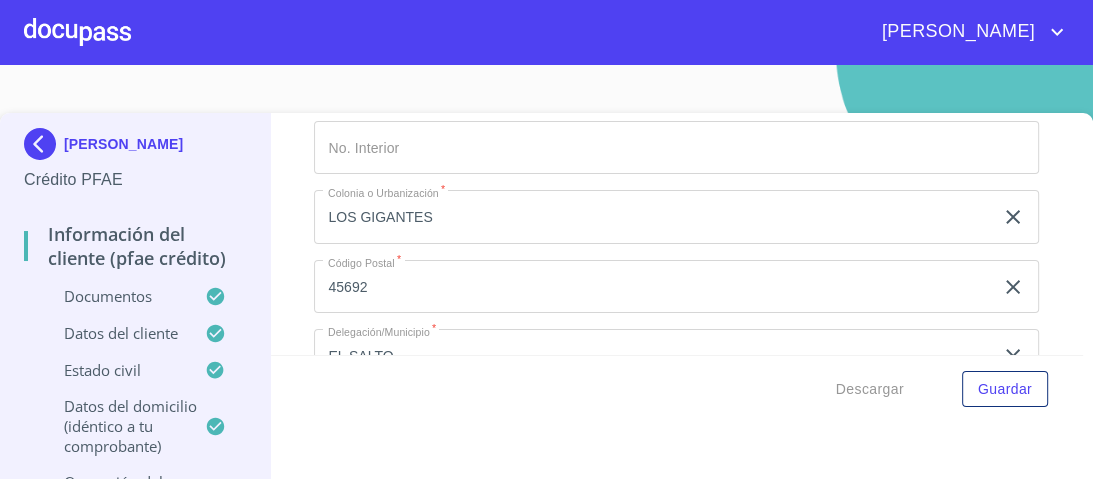 scroll, scrollTop: 9086, scrollLeft: 0, axis: vertical 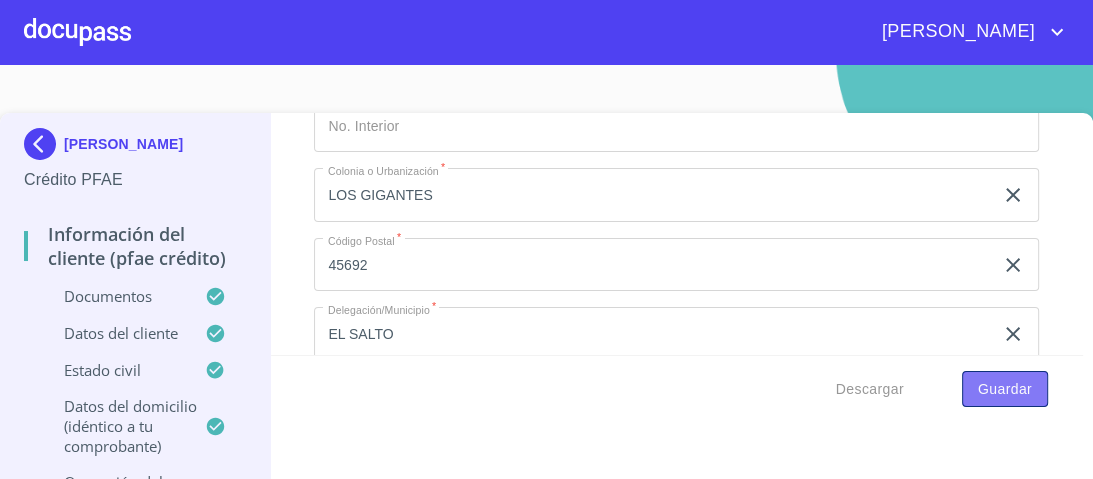 click on "Guardar" at bounding box center (1005, 389) 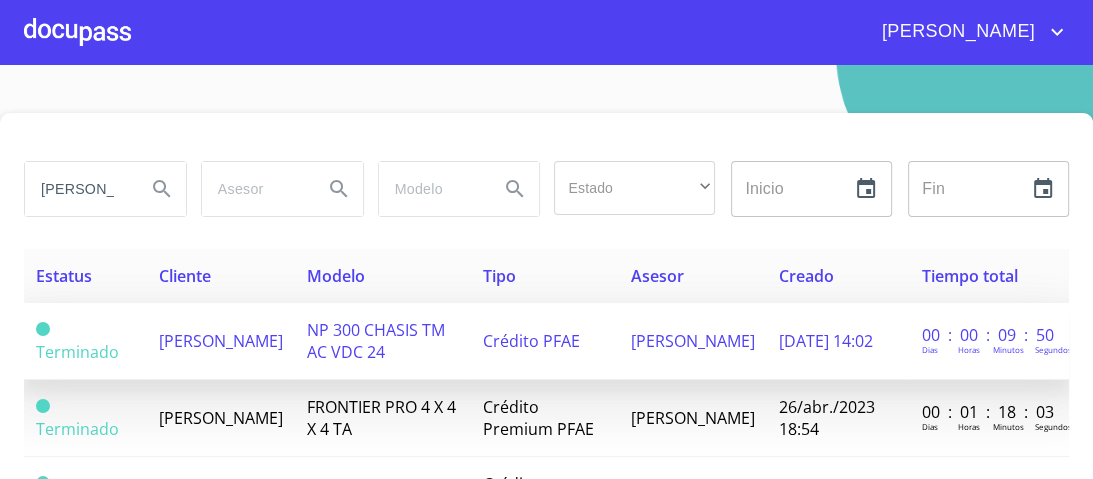 click on "NP 300 CHASIS TM AC VDC 24" at bounding box center [375, 341] 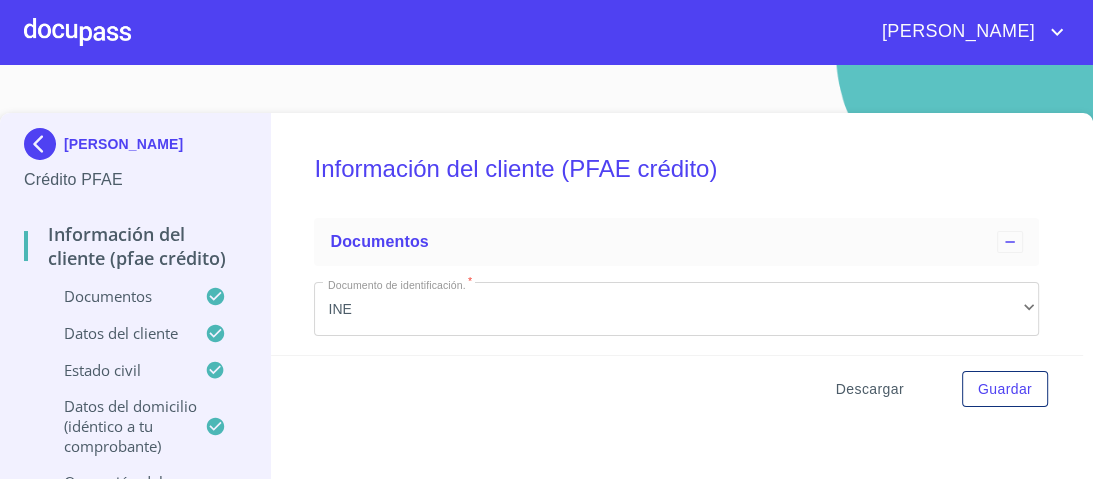 click on "Descargar" at bounding box center [870, 389] 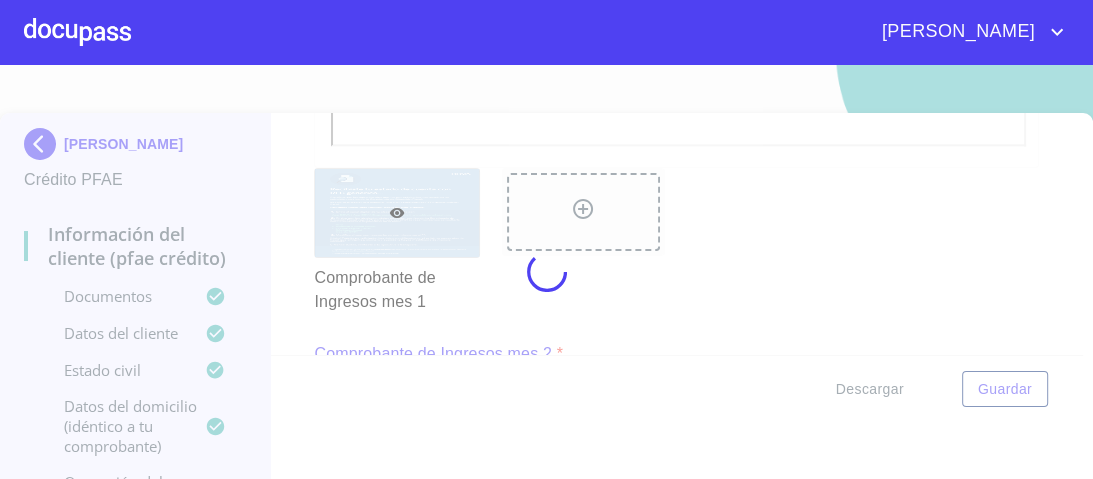 scroll, scrollTop: 3652, scrollLeft: 0, axis: vertical 